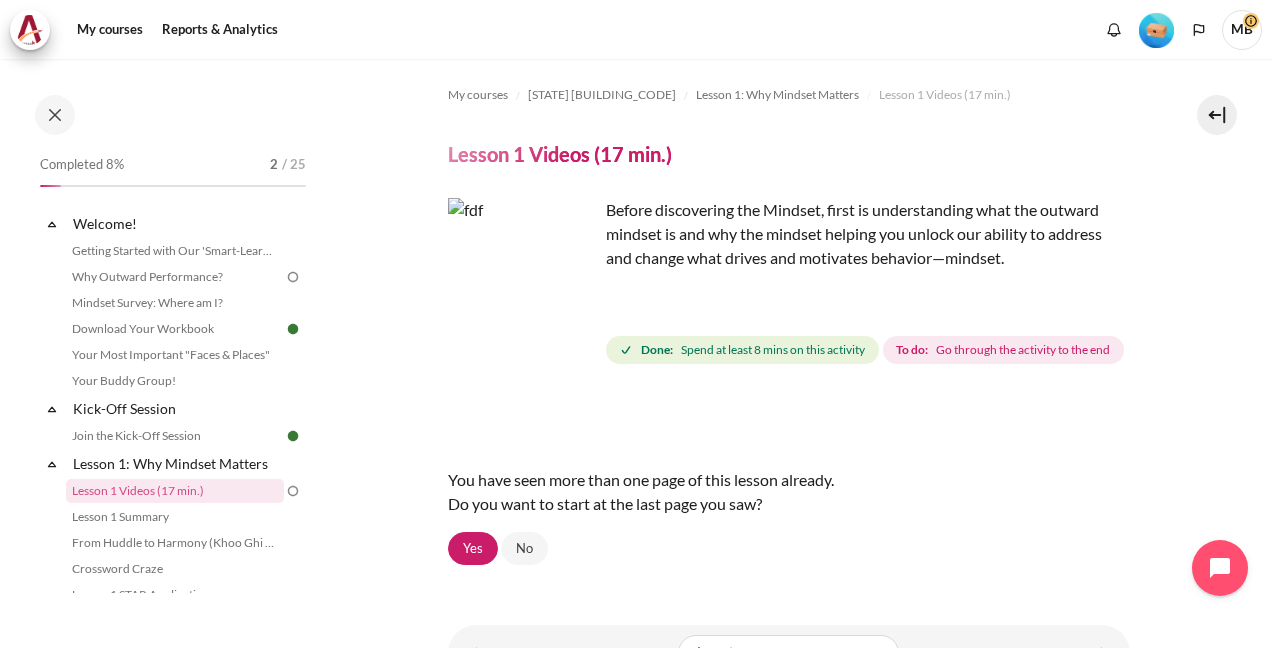 scroll, scrollTop: 0, scrollLeft: 0, axis: both 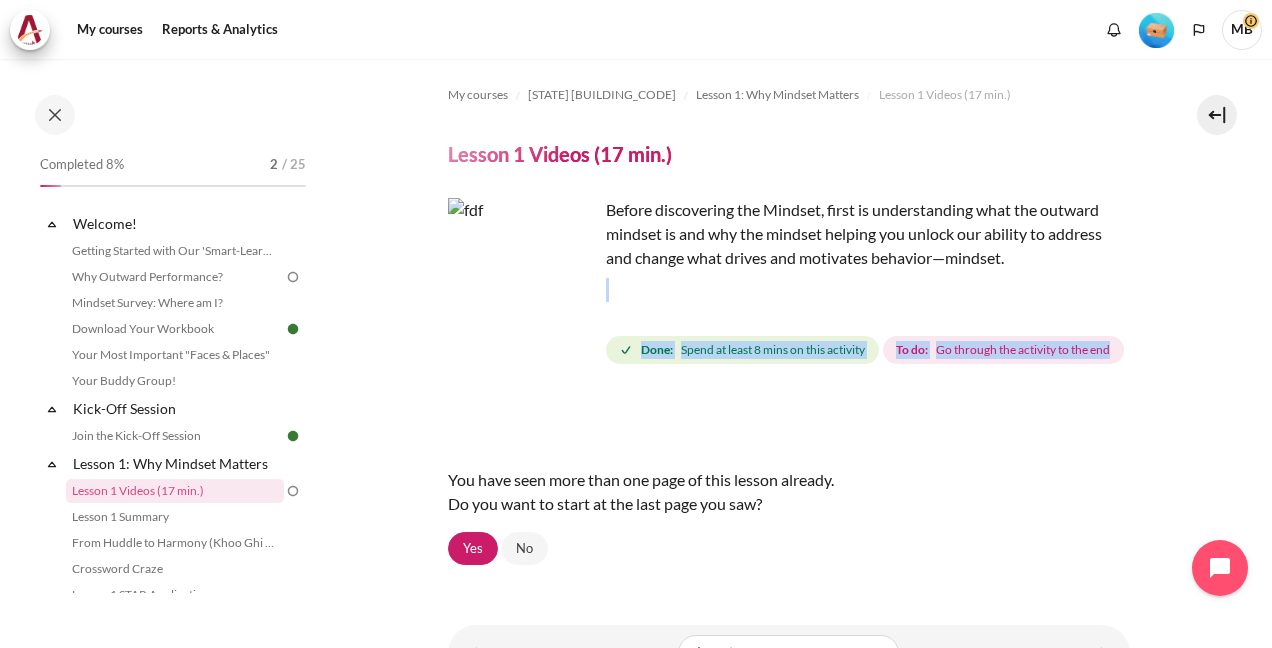 drag, startPoint x: 1261, startPoint y: 262, endPoint x: 1259, endPoint y: 306, distance: 44.04543 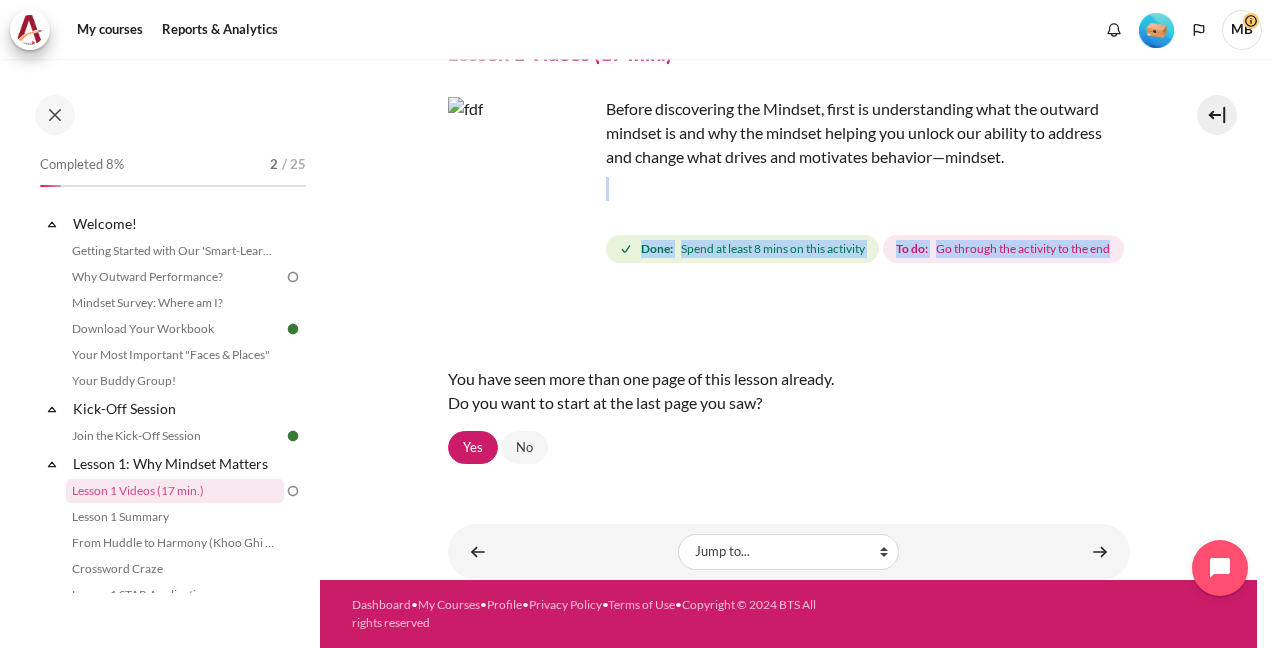 scroll, scrollTop: 136, scrollLeft: 0, axis: vertical 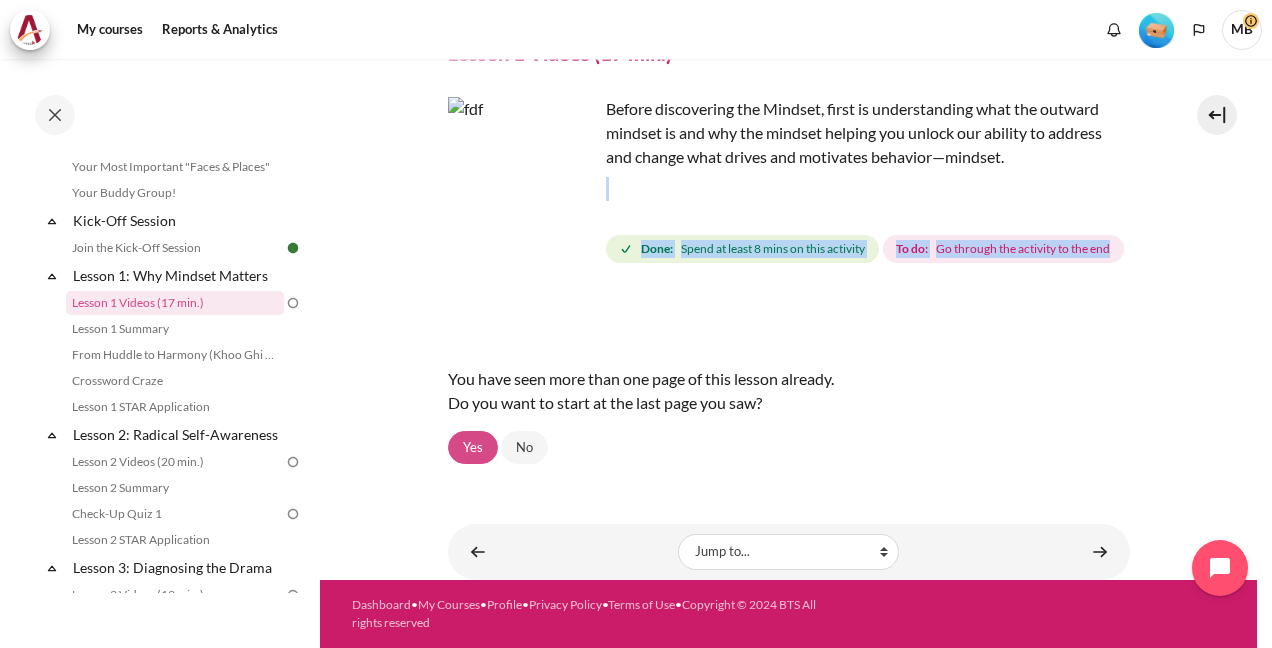 click on "Yes" at bounding box center (473, 448) 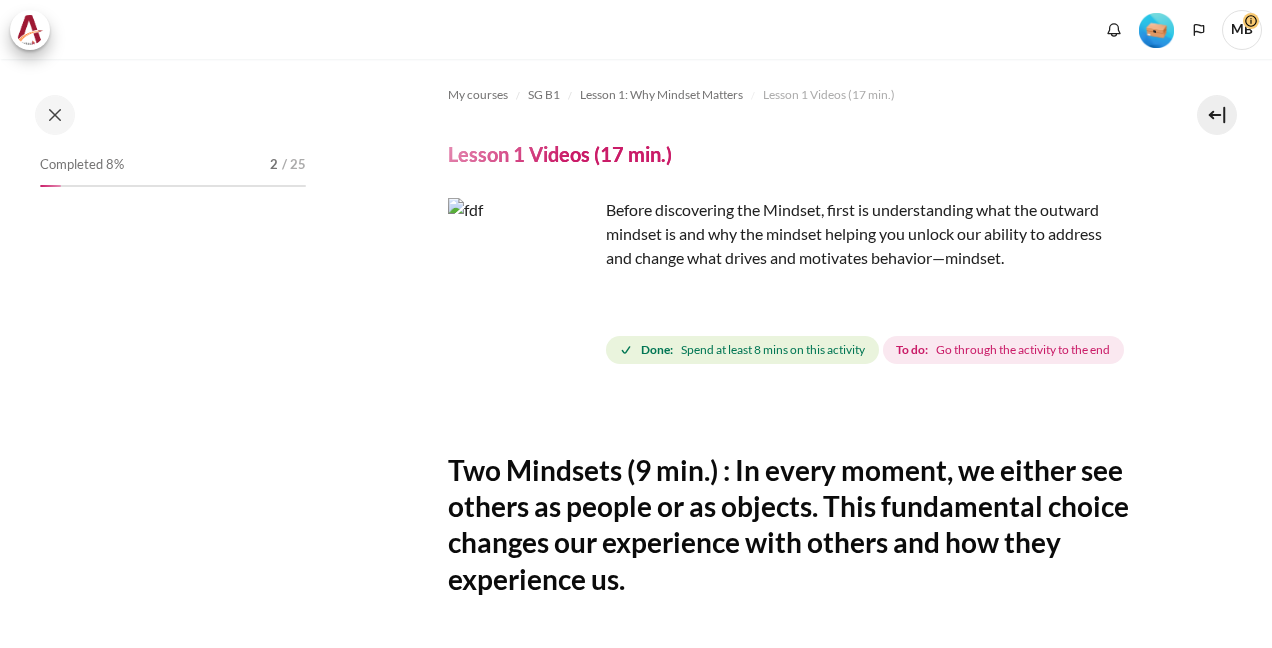 scroll, scrollTop: 0, scrollLeft: 0, axis: both 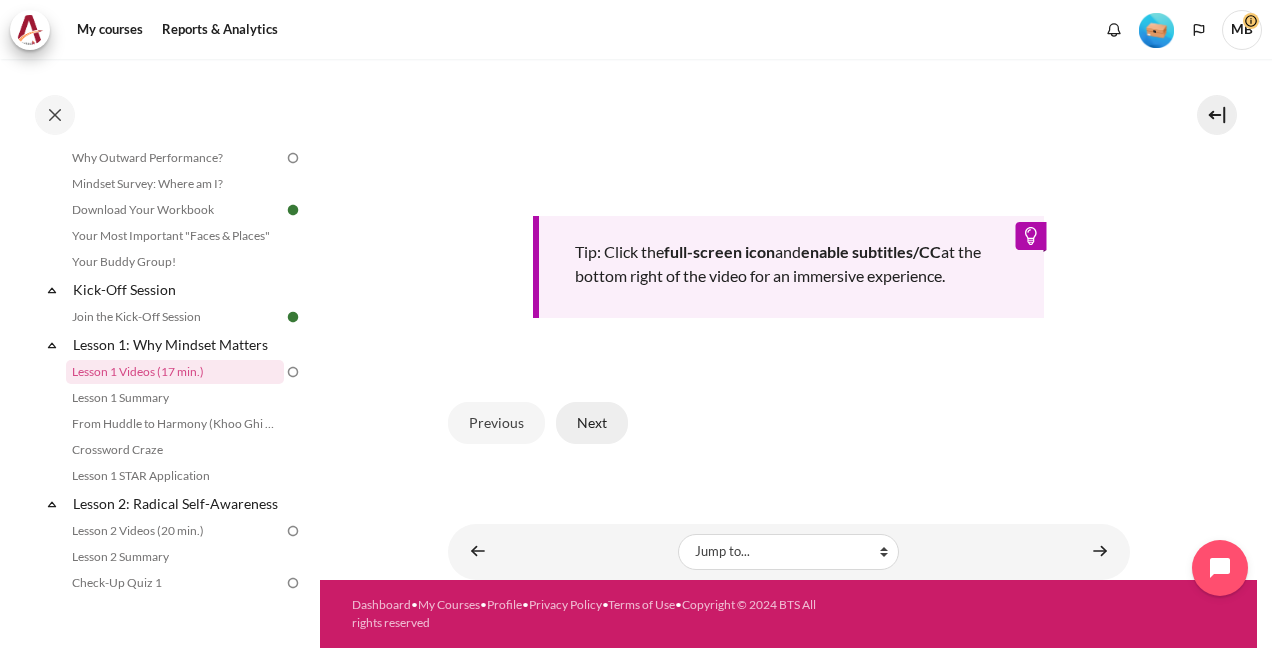 click on "Next" at bounding box center (592, 423) 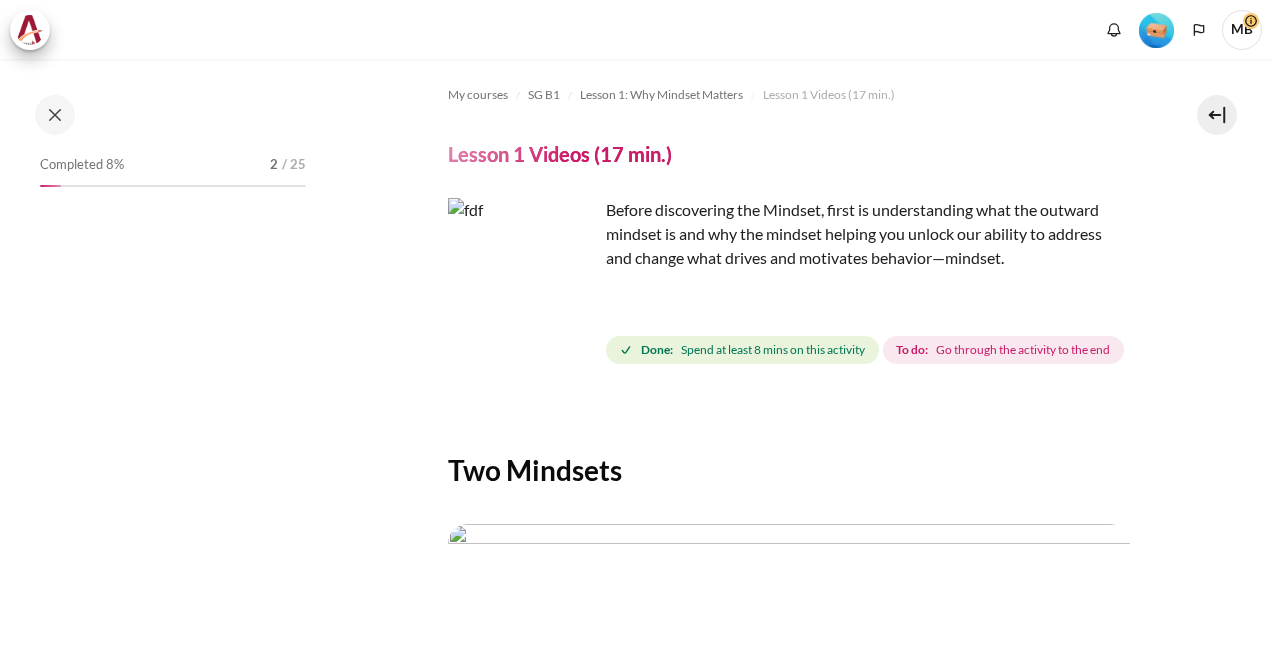 scroll, scrollTop: 0, scrollLeft: 0, axis: both 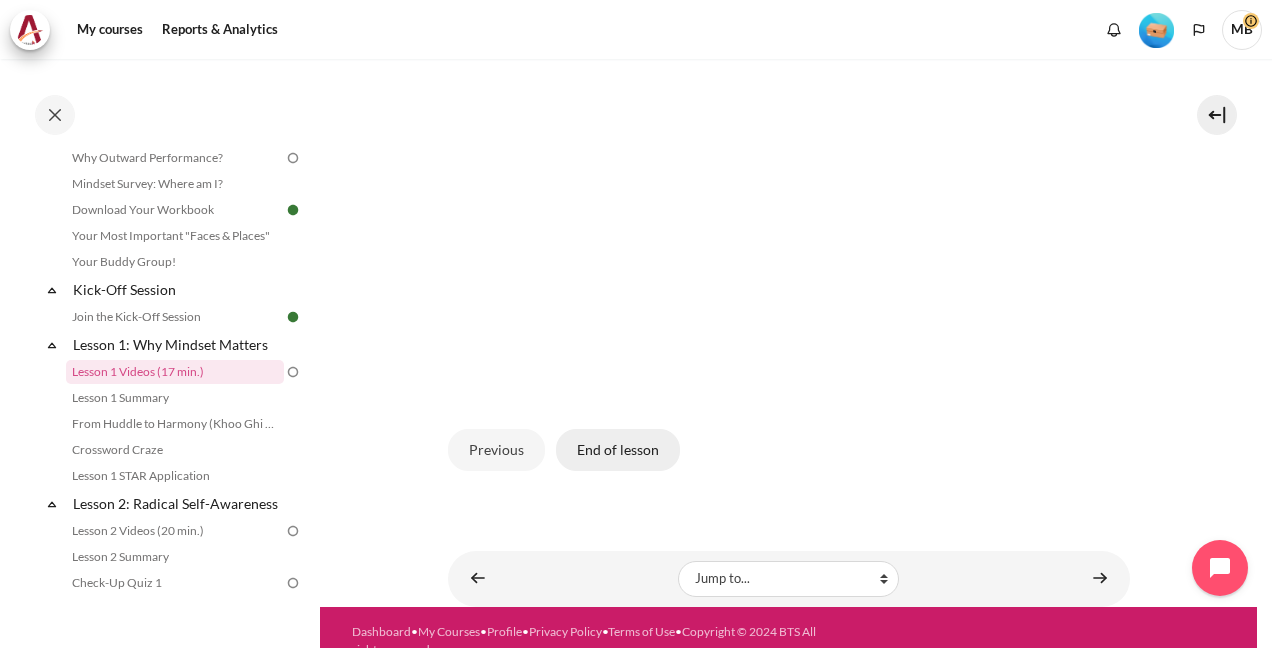 click on "End of lesson" at bounding box center [618, 450] 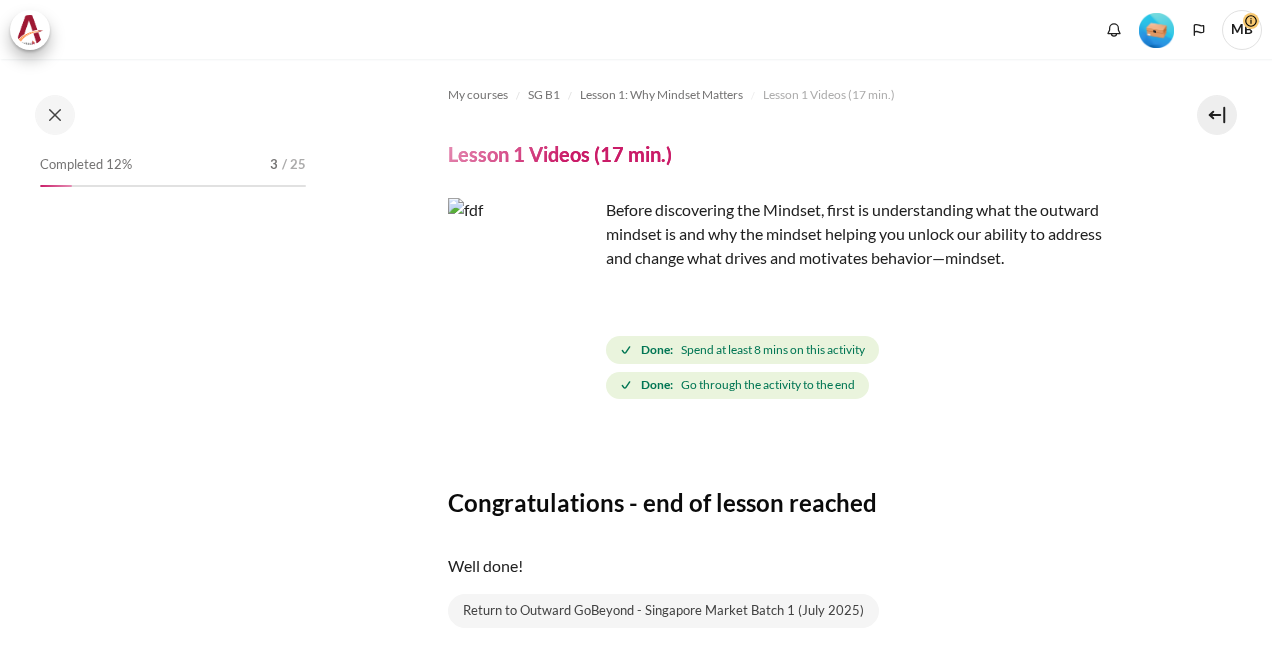 scroll, scrollTop: 0, scrollLeft: 0, axis: both 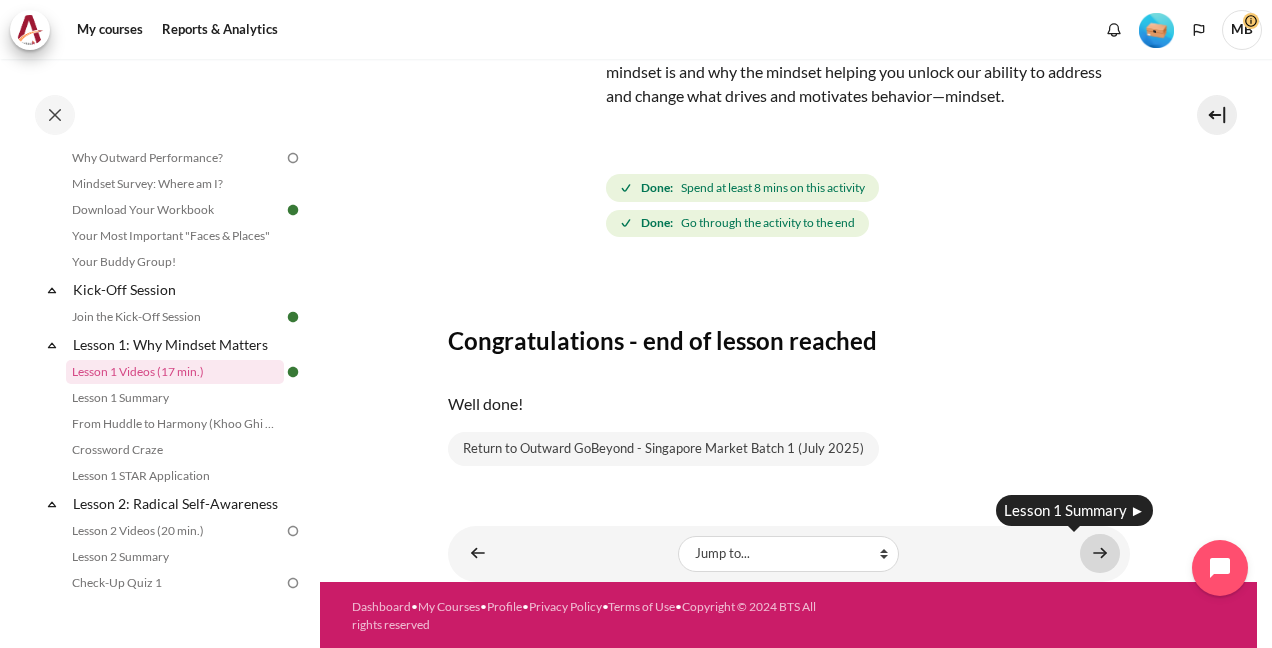 click at bounding box center [1100, 553] 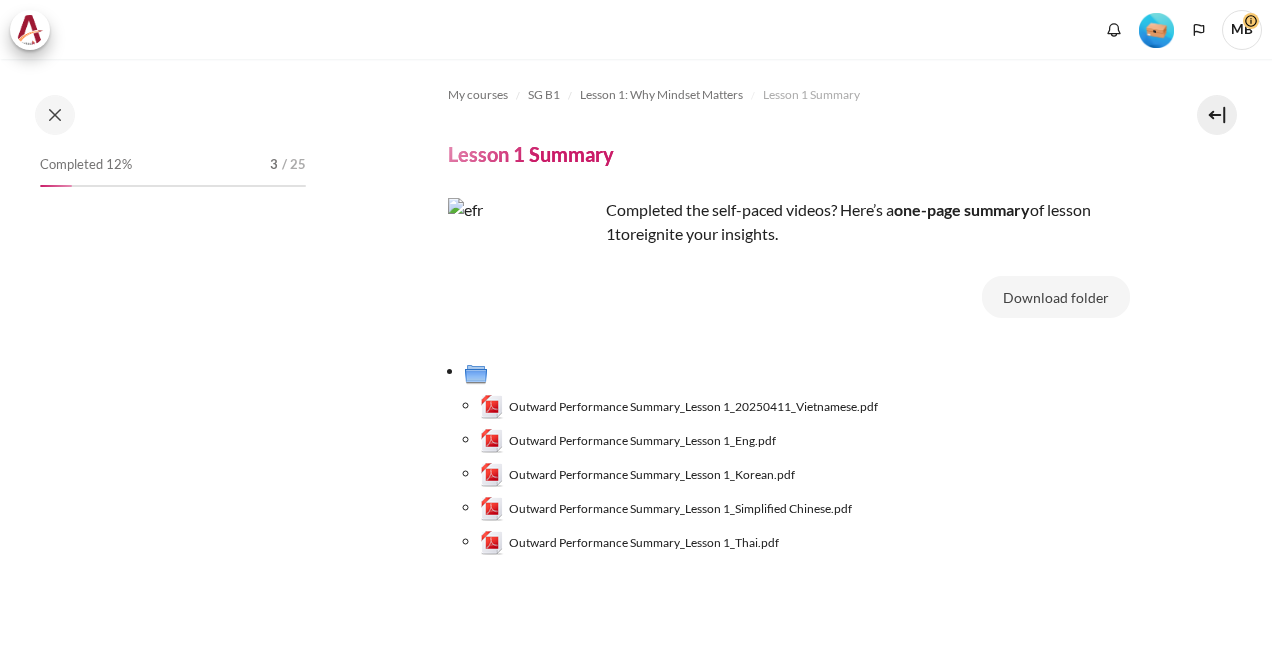 scroll, scrollTop: 0, scrollLeft: 0, axis: both 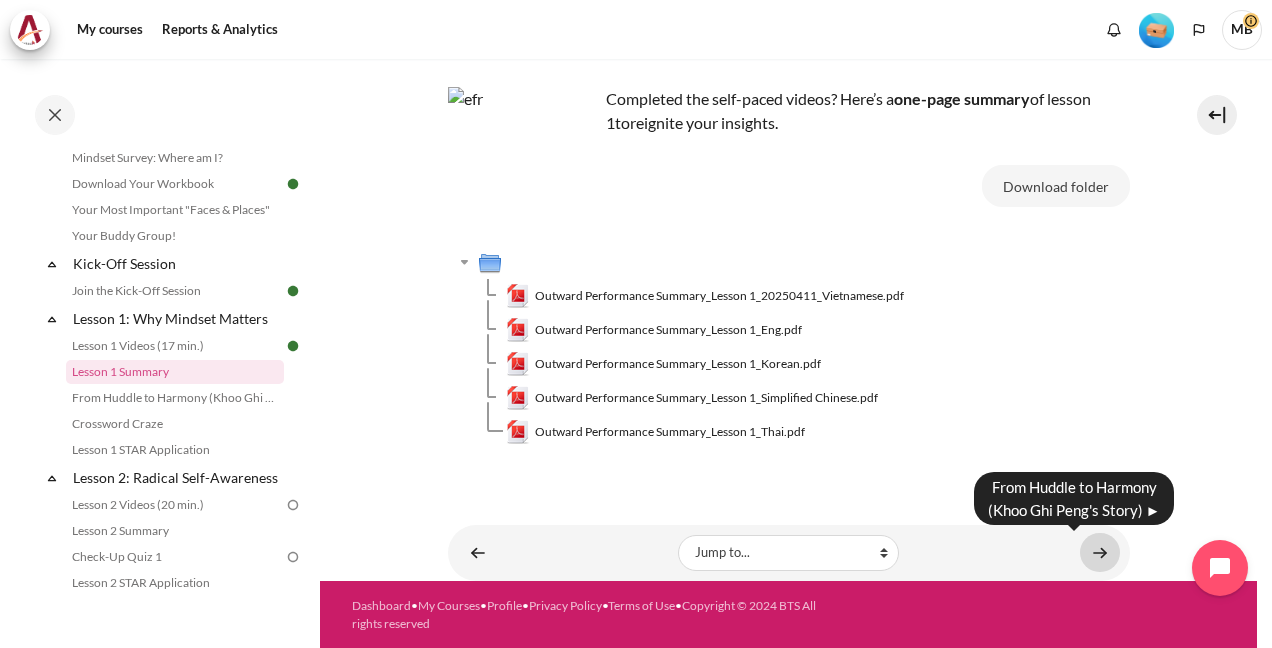 click at bounding box center [1100, 552] 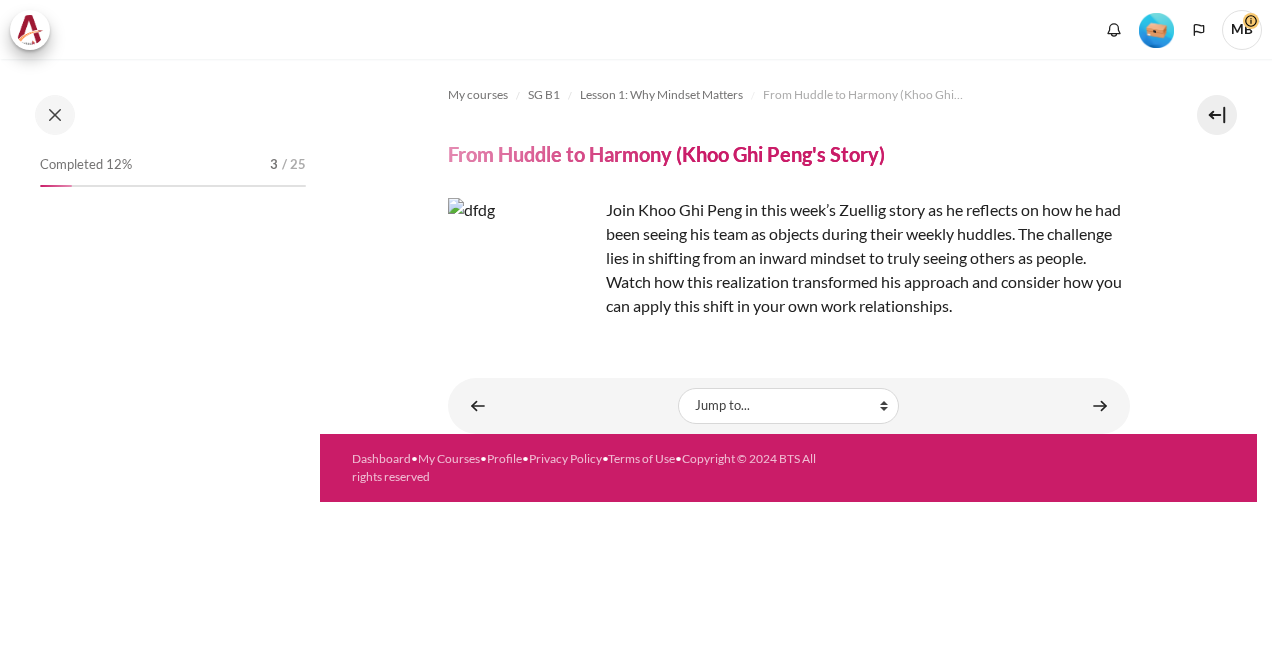 scroll, scrollTop: 0, scrollLeft: 0, axis: both 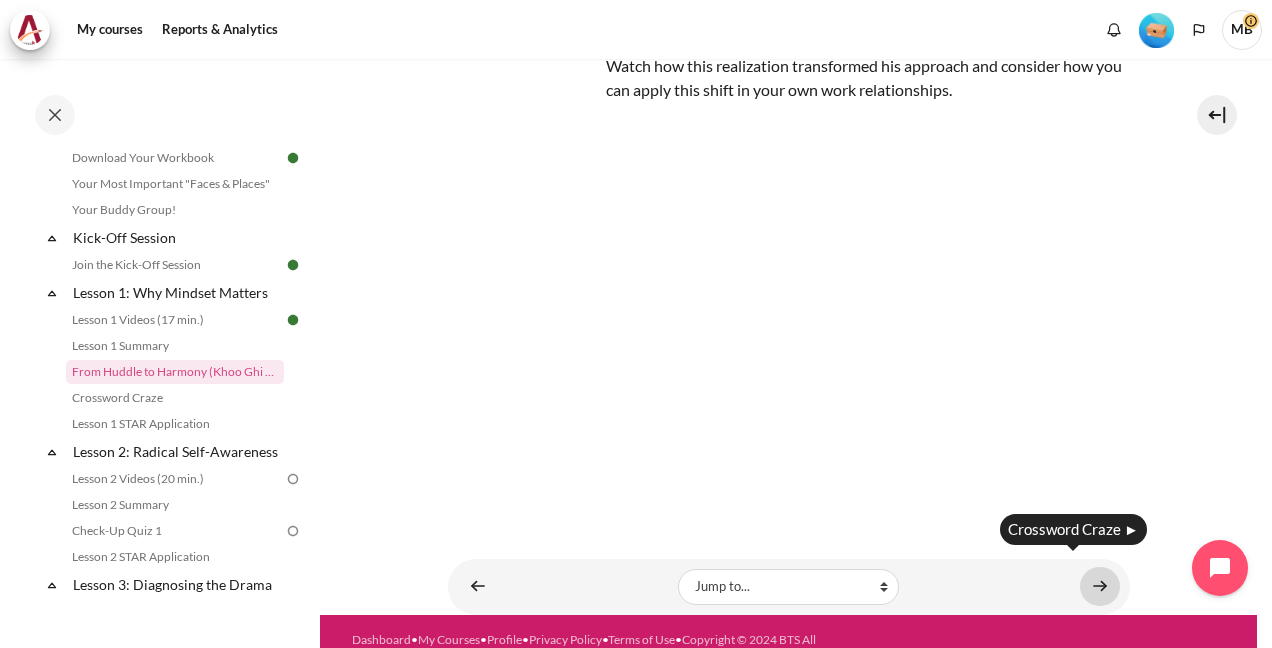 click at bounding box center (1100, 586) 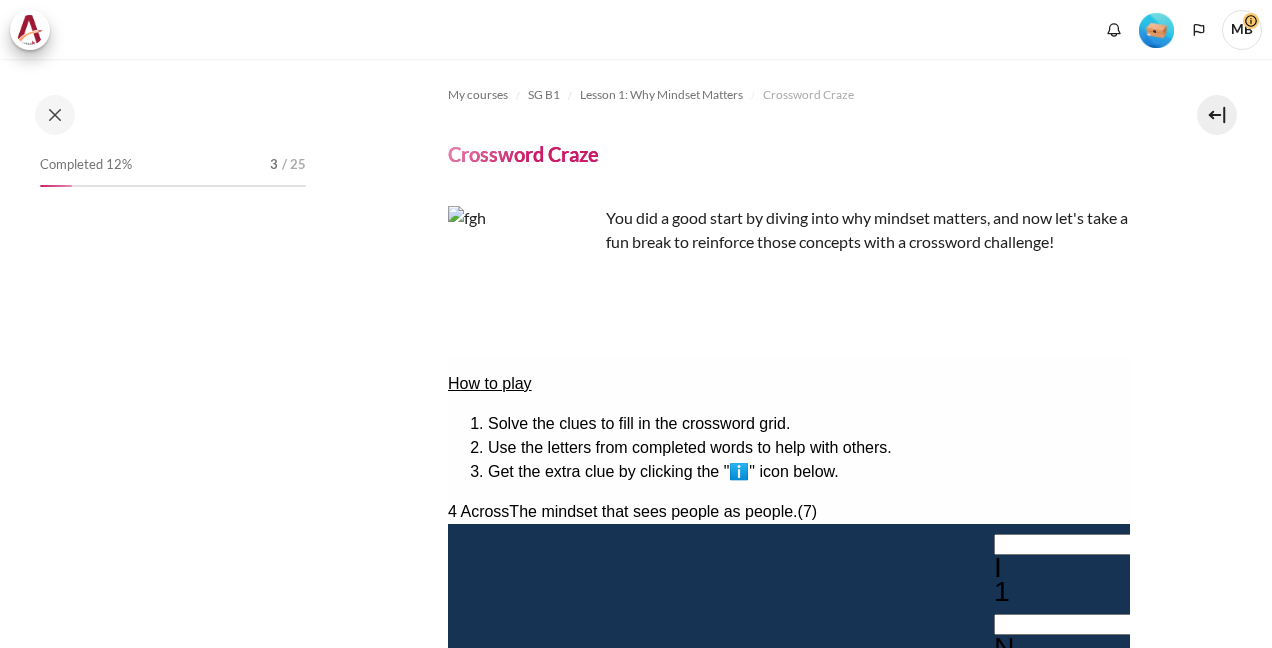 scroll, scrollTop: 0, scrollLeft: 0, axis: both 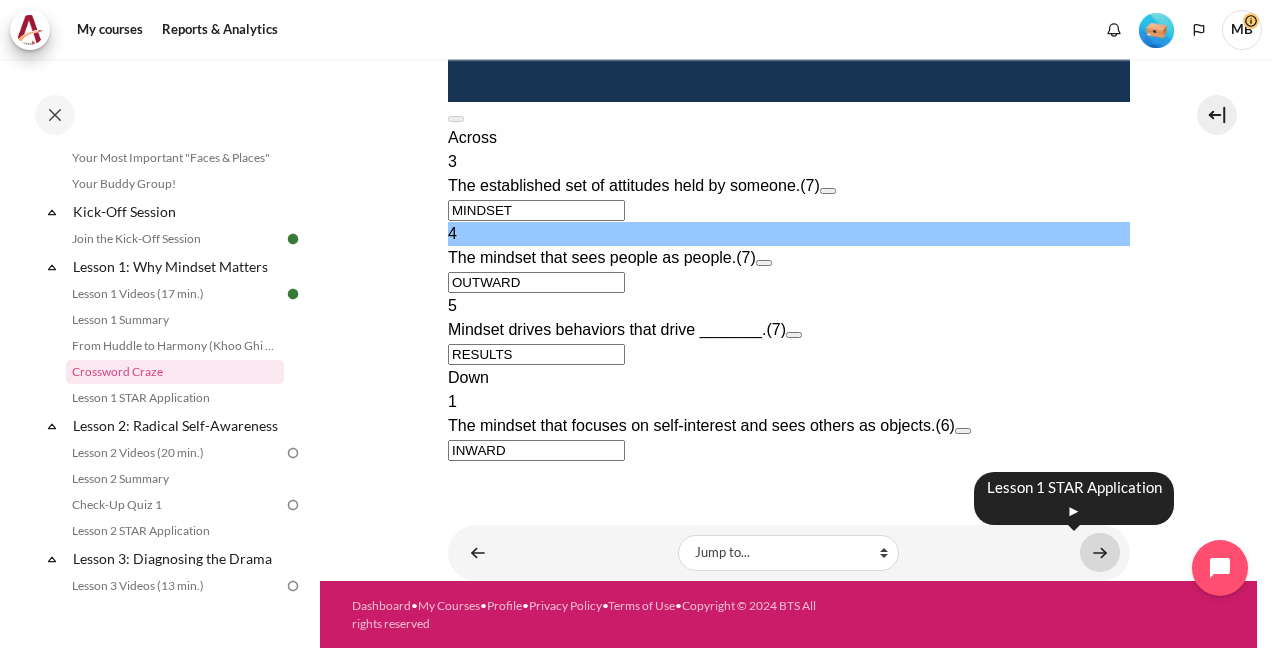 click at bounding box center [1100, 552] 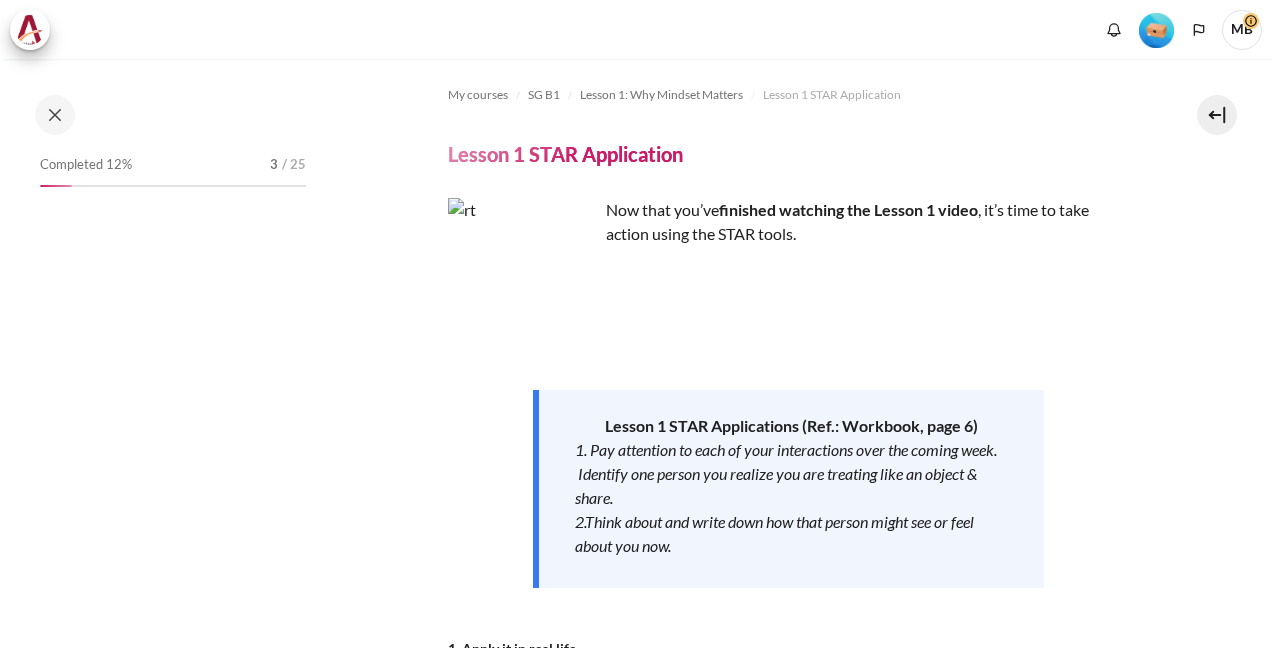 scroll, scrollTop: 0, scrollLeft: 0, axis: both 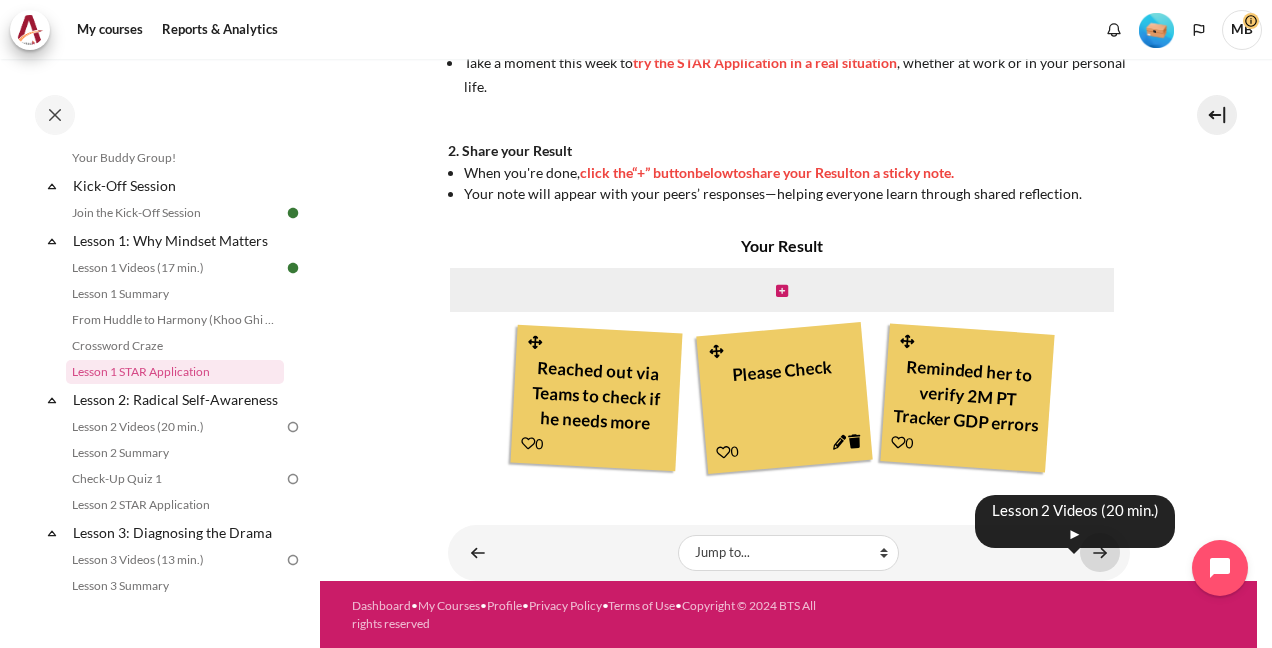click at bounding box center (1100, 552) 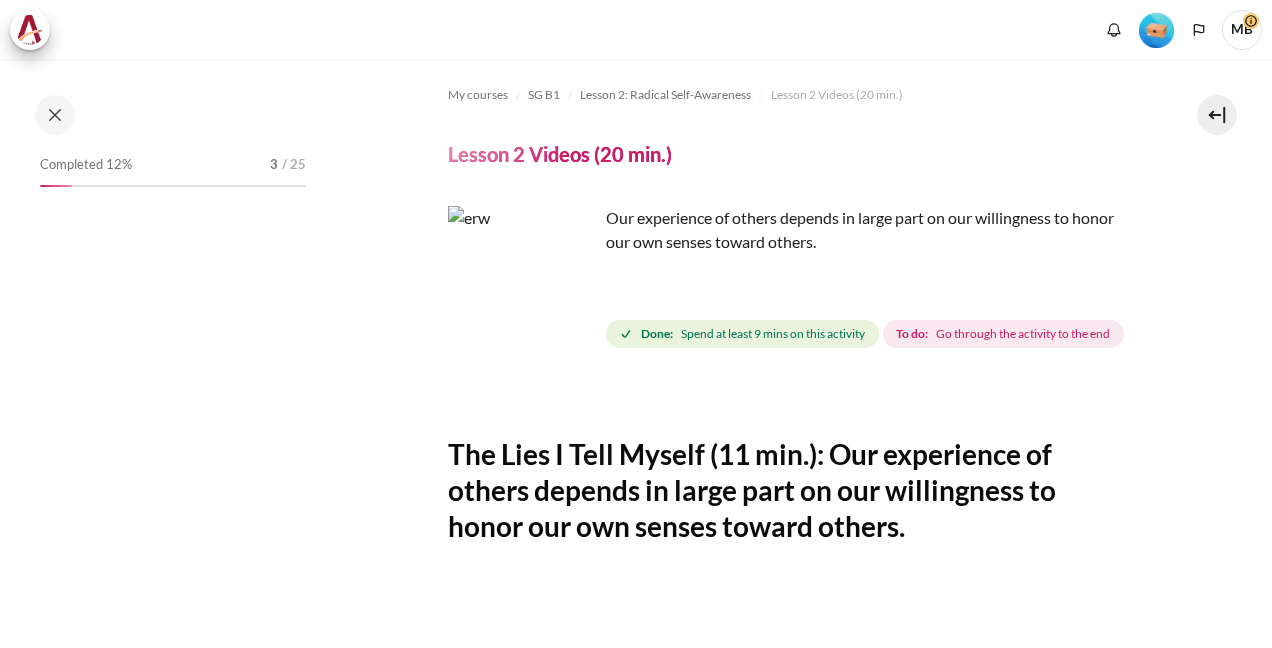scroll, scrollTop: 0, scrollLeft: 0, axis: both 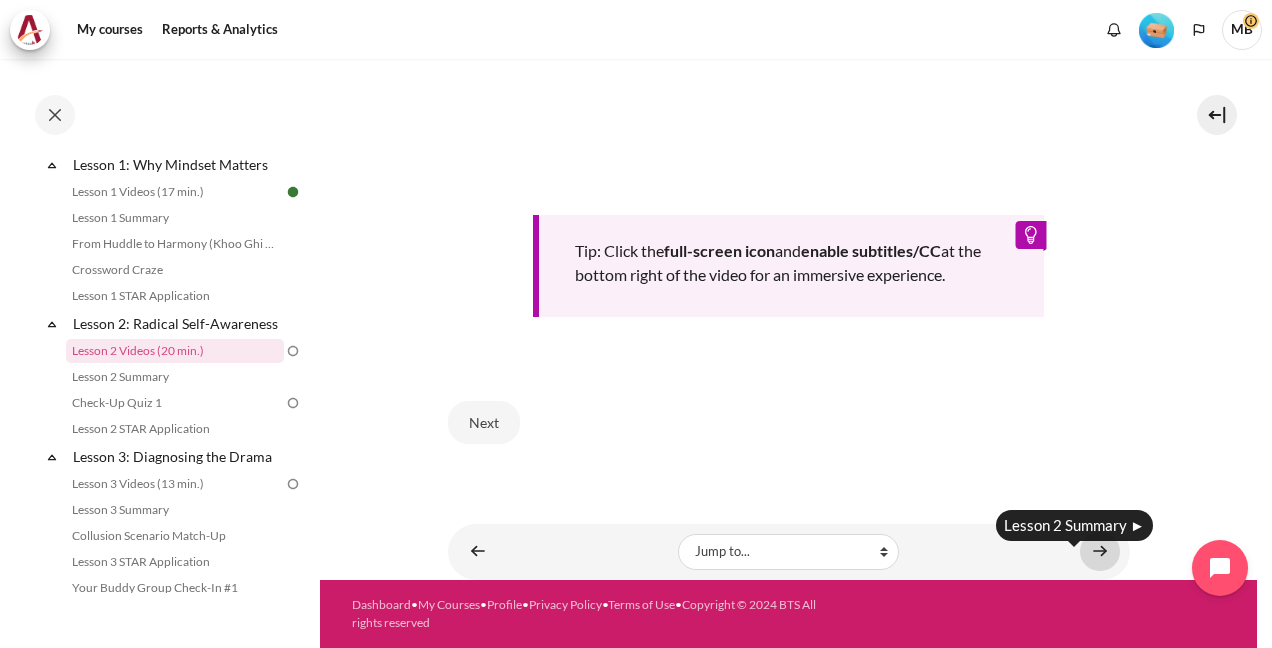 click at bounding box center (1100, 551) 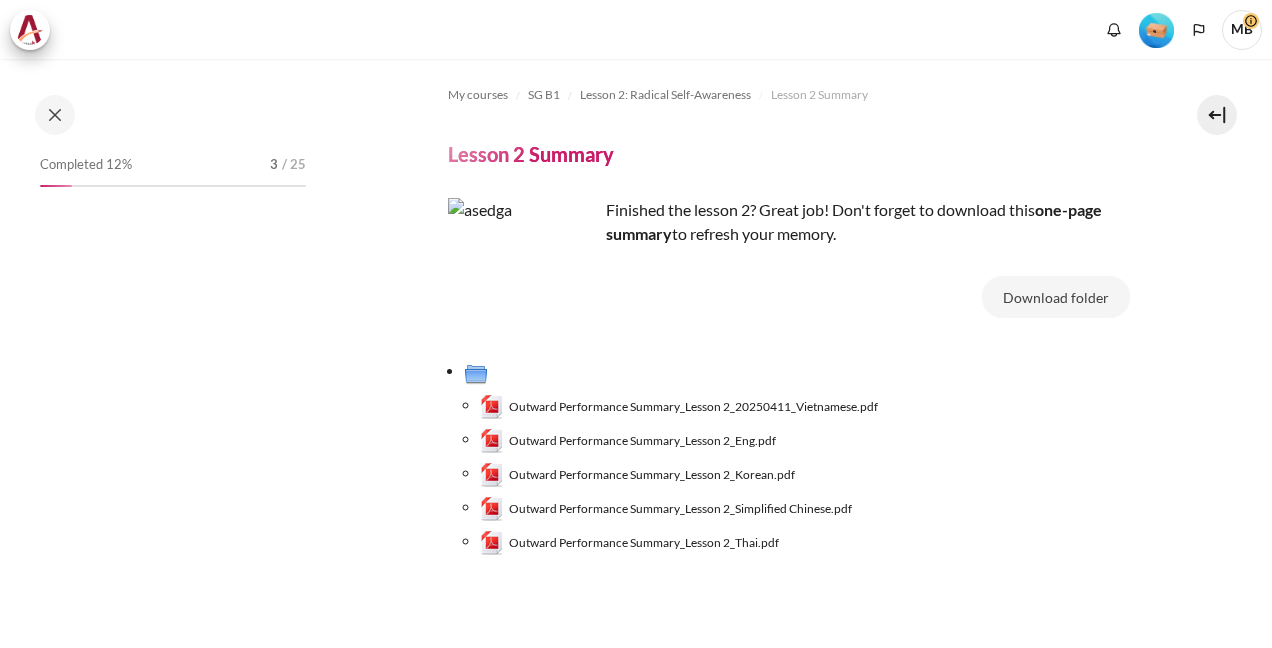 scroll, scrollTop: 0, scrollLeft: 0, axis: both 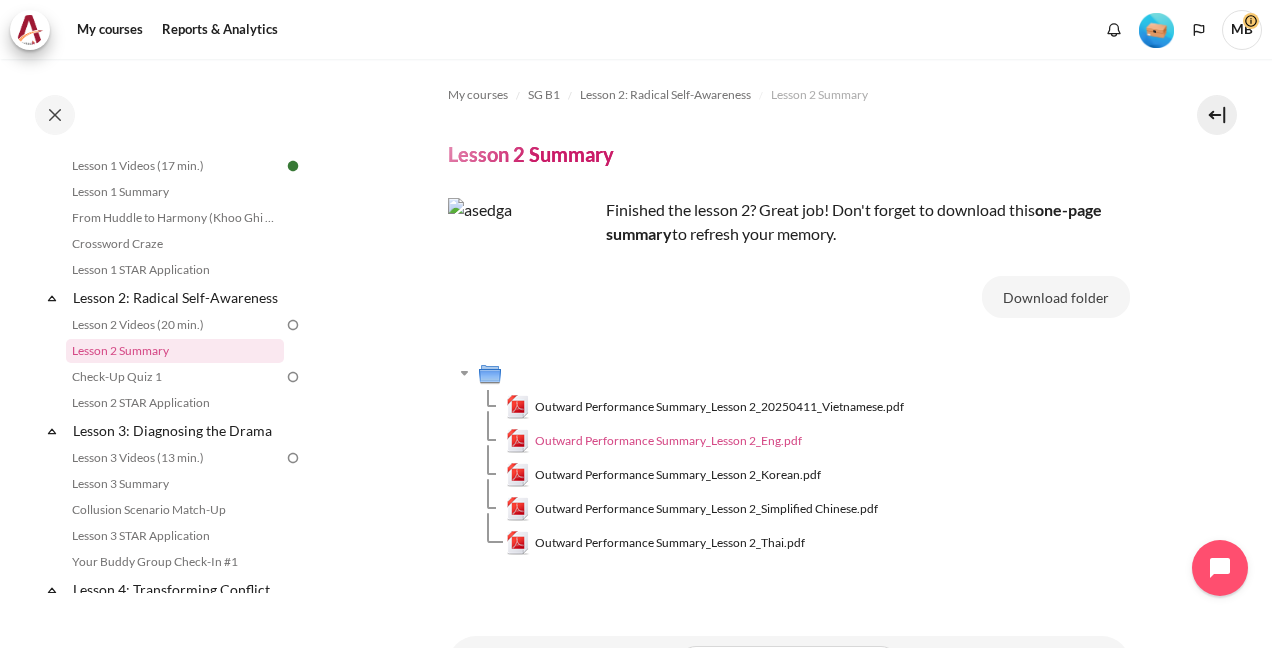 click on "Outward Performance Summary_Lesson 2_Eng.pdf" at bounding box center [668, 441] 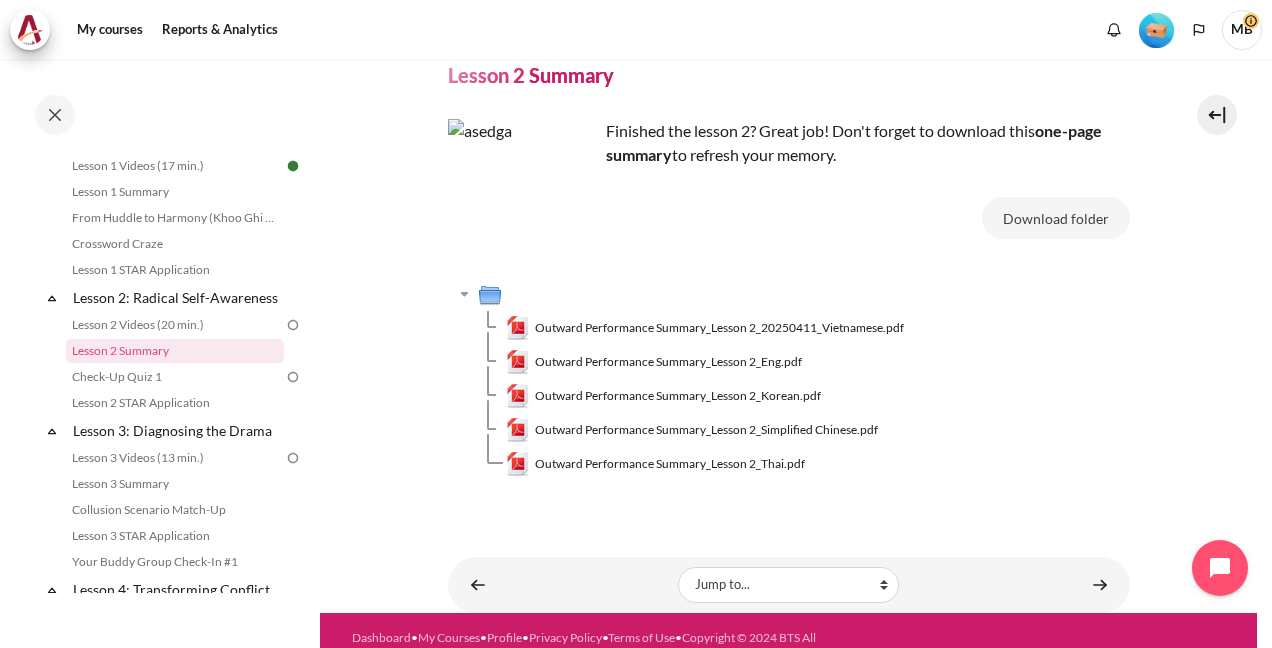 scroll, scrollTop: 111, scrollLeft: 0, axis: vertical 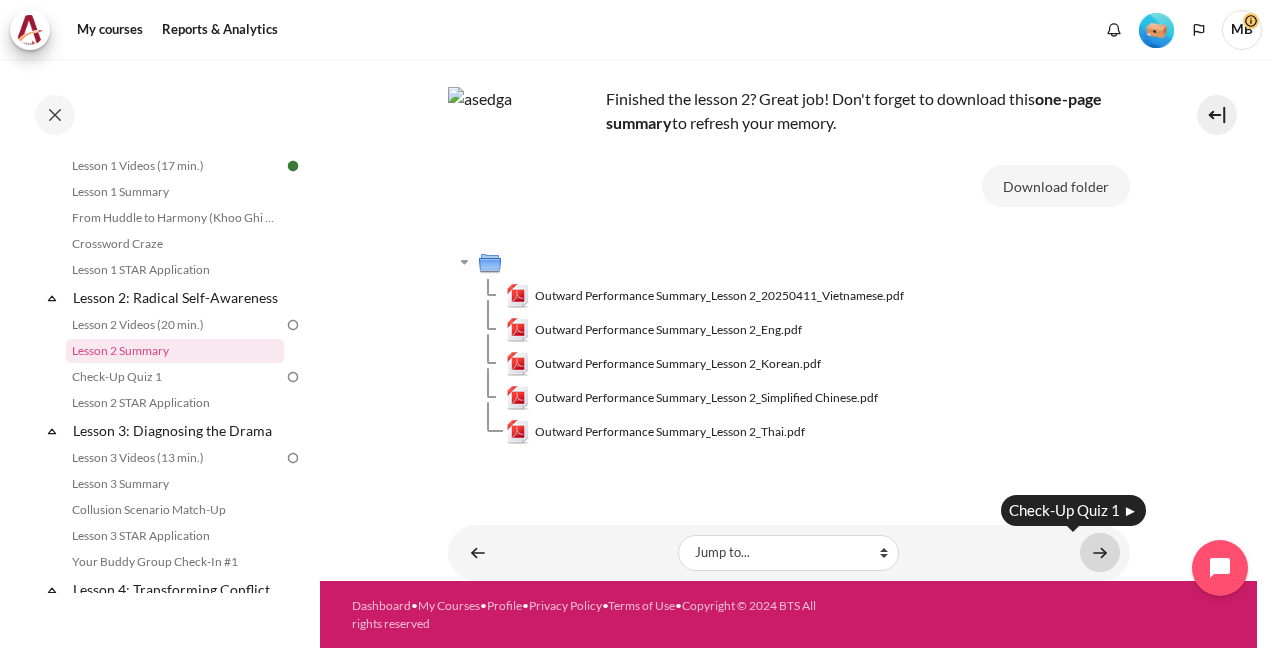 click at bounding box center [1100, 552] 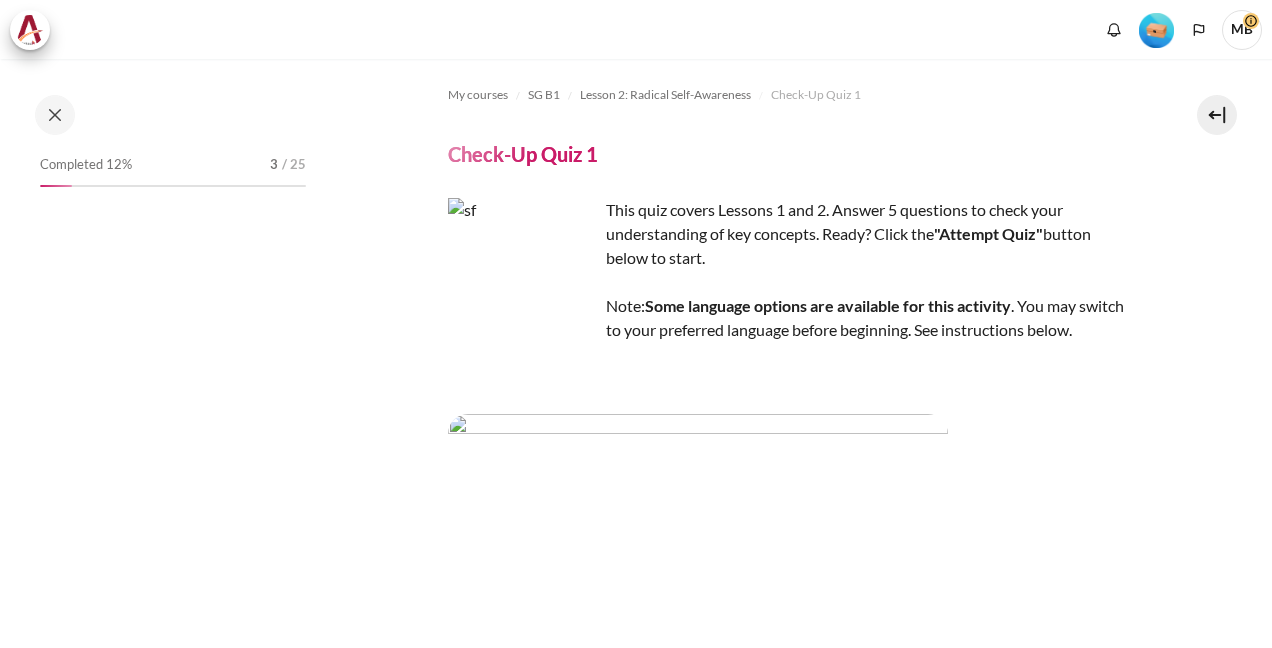 scroll, scrollTop: 0, scrollLeft: 0, axis: both 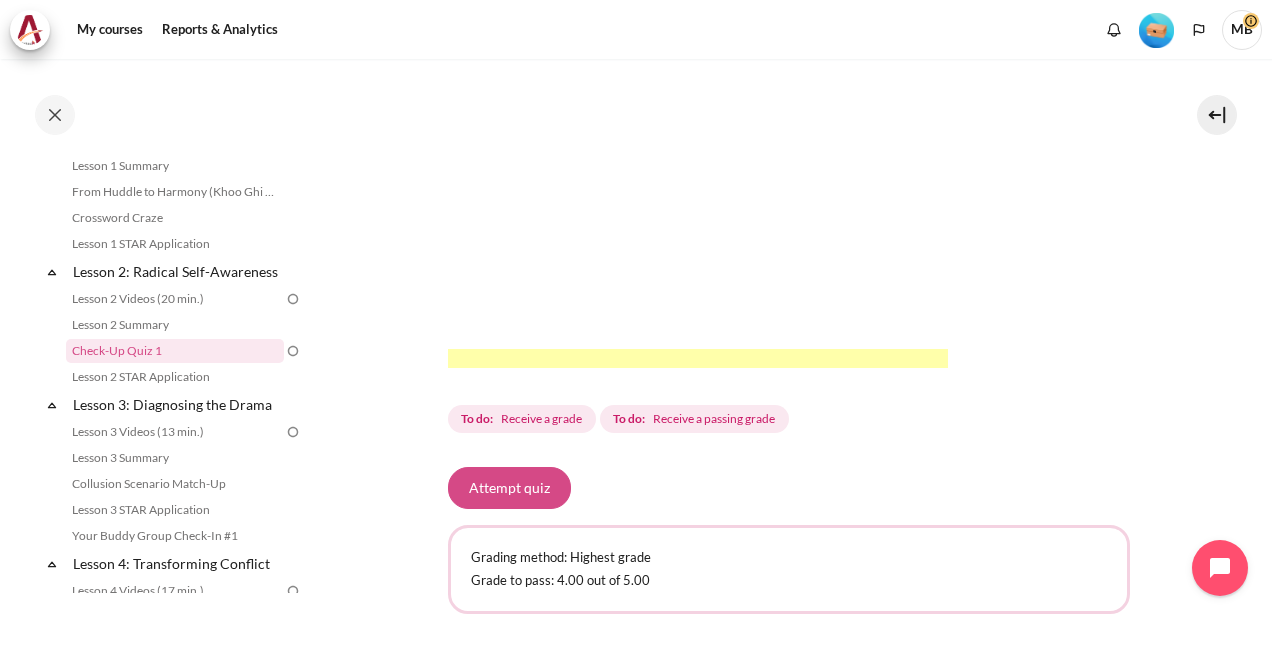 click on "Attempt quiz" at bounding box center [509, 488] 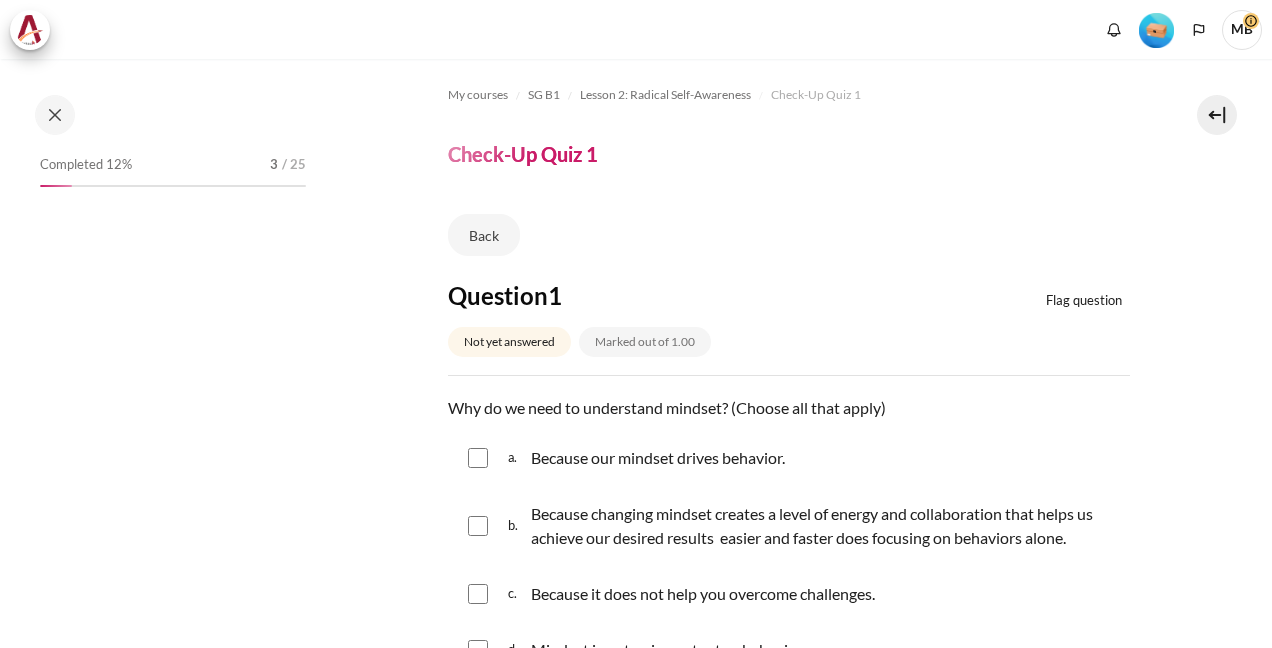 scroll, scrollTop: 0, scrollLeft: 0, axis: both 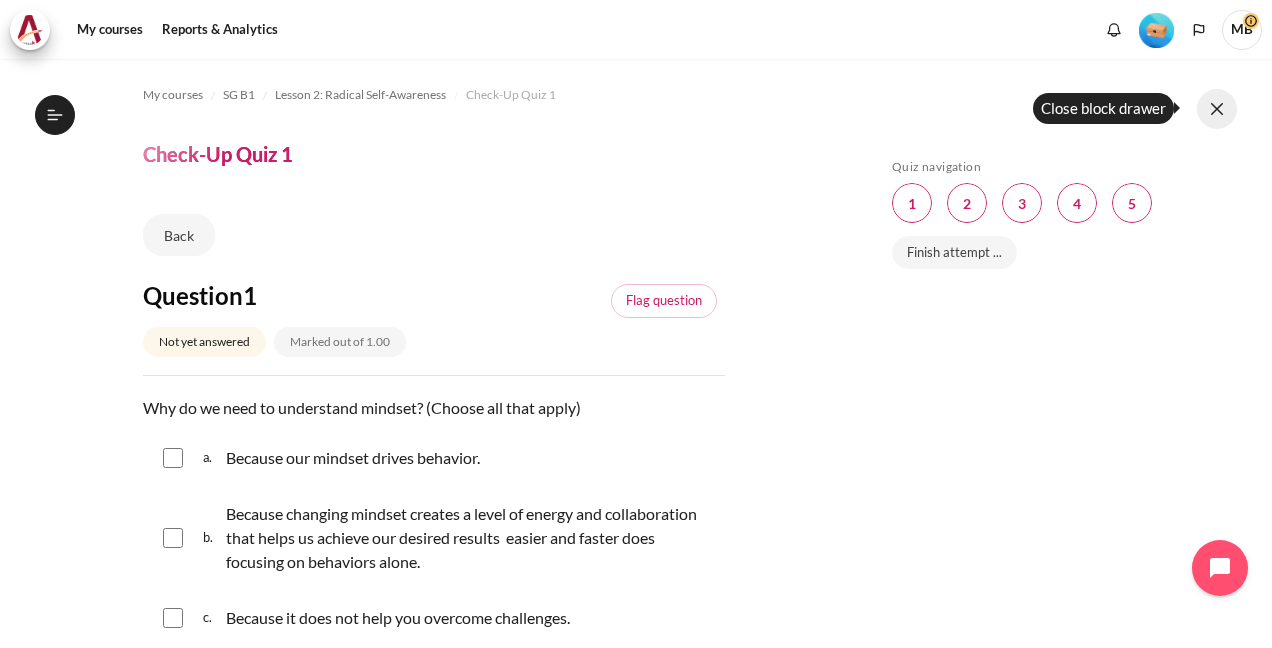 click at bounding box center (1217, 109) 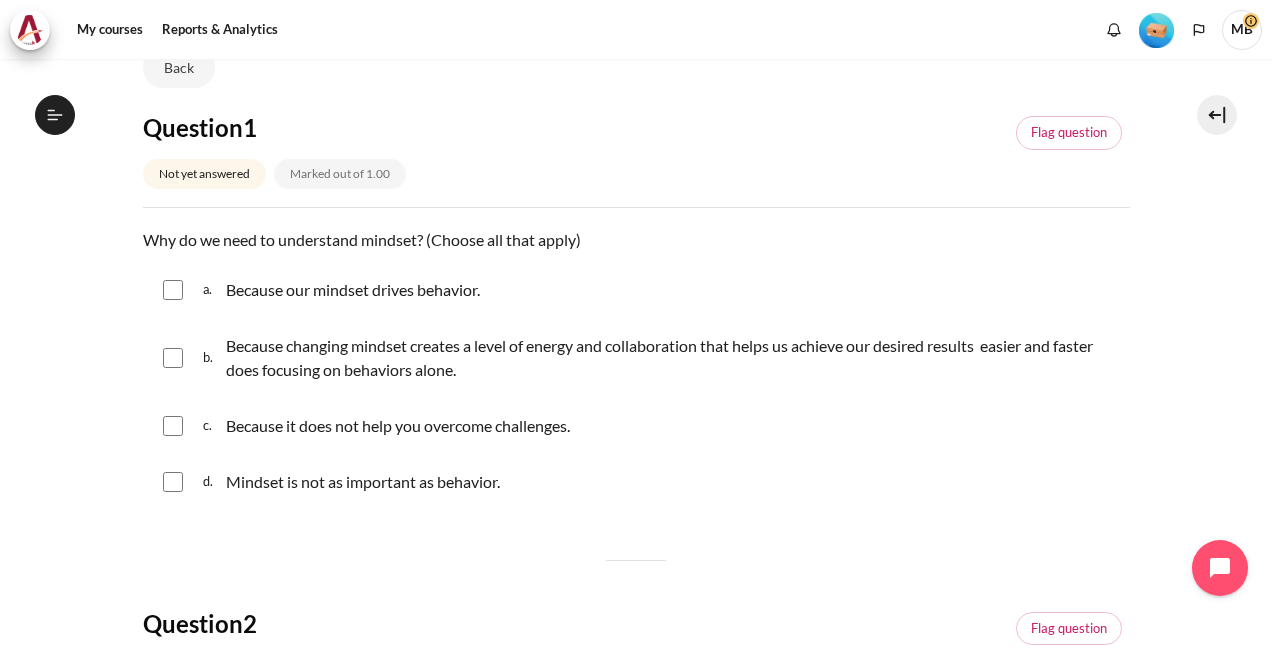 scroll, scrollTop: 193, scrollLeft: 0, axis: vertical 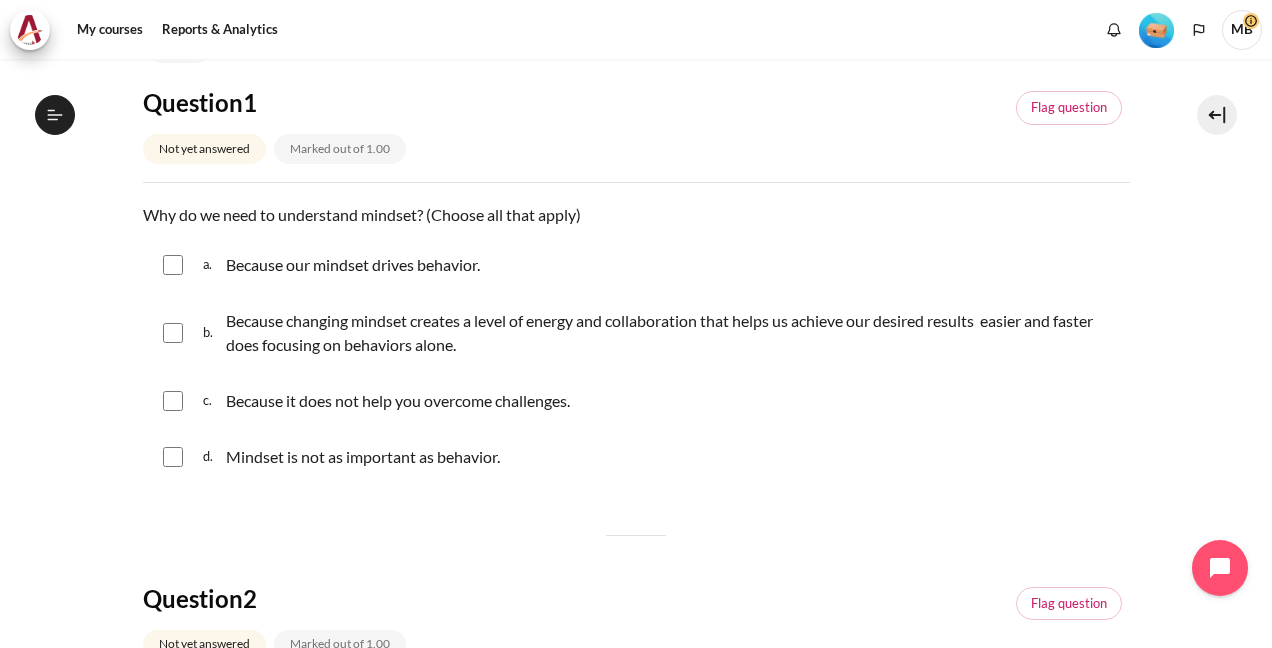 click at bounding box center [173, 265] 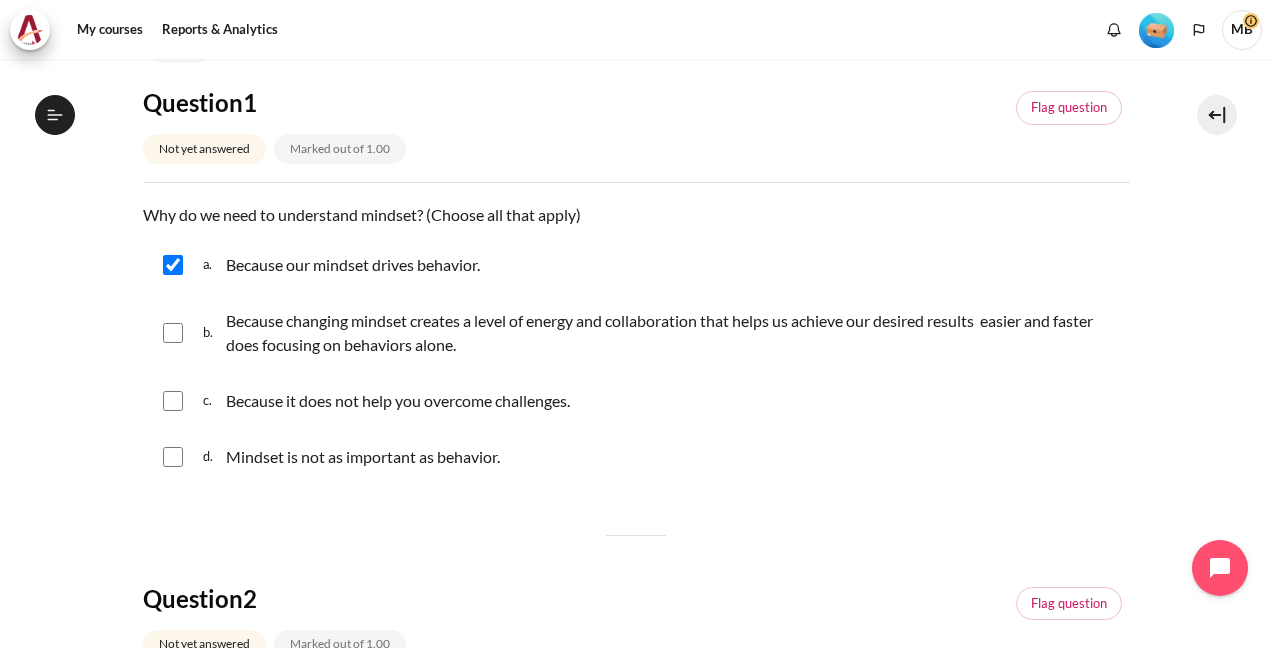 click at bounding box center [173, 333] 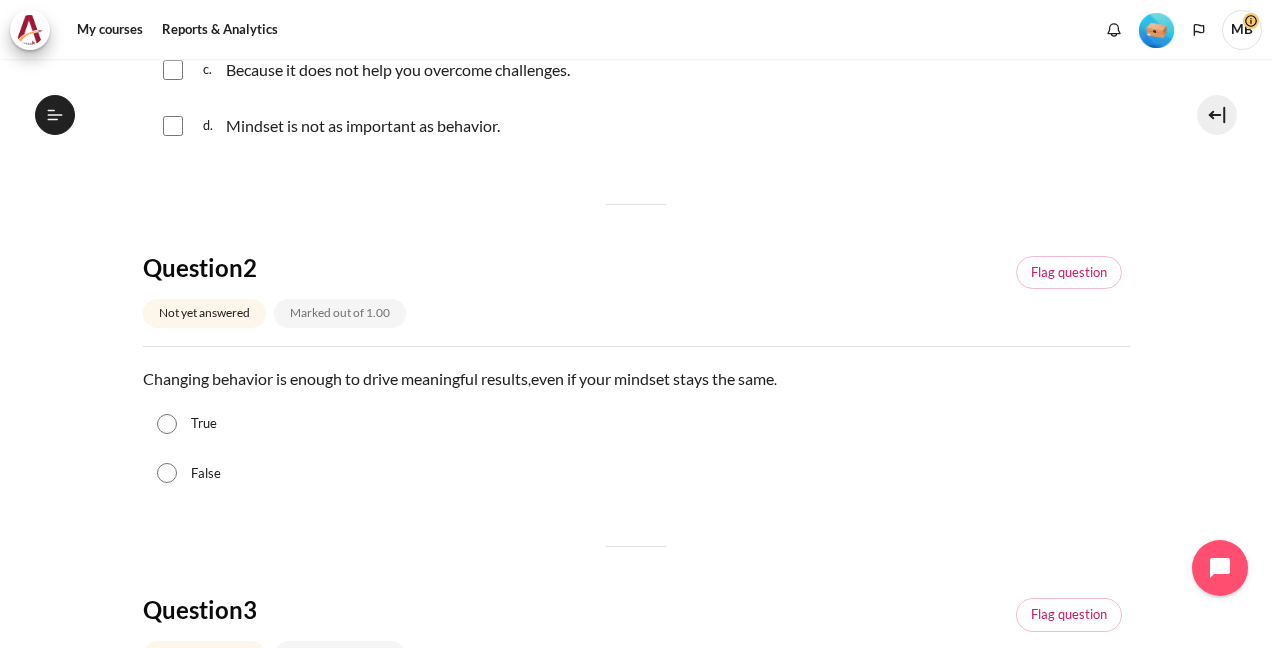 scroll, scrollTop: 531, scrollLeft: 0, axis: vertical 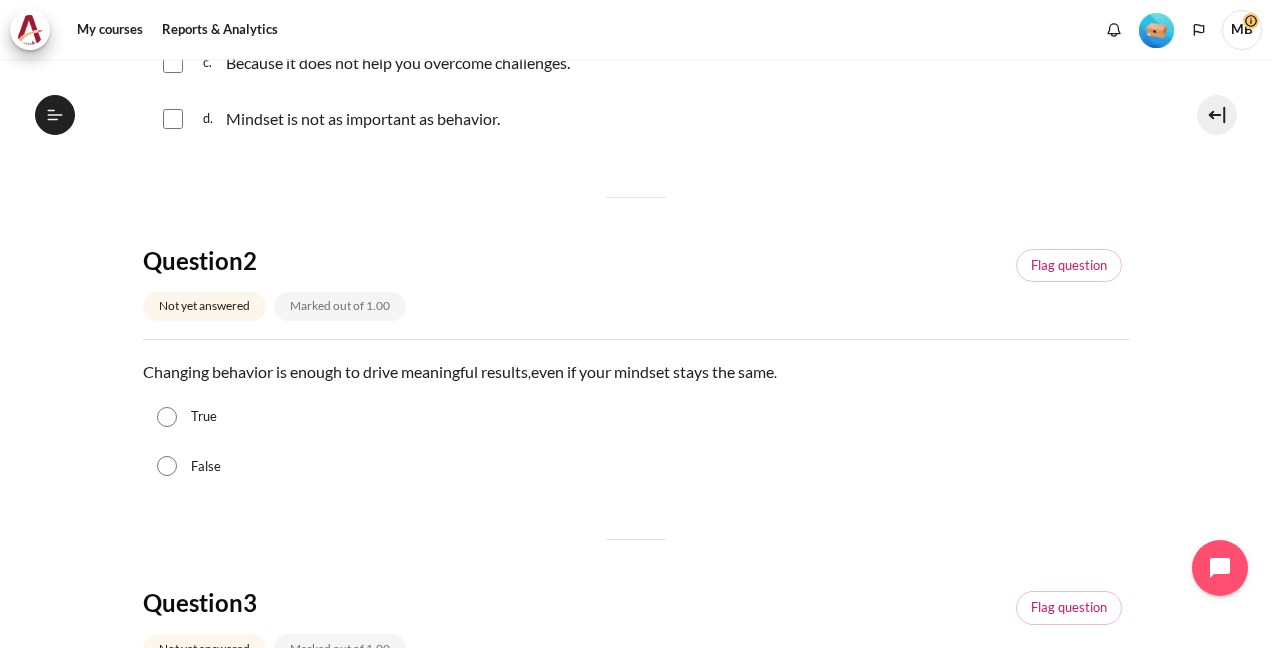 click on "False" at bounding box center (167, 466) 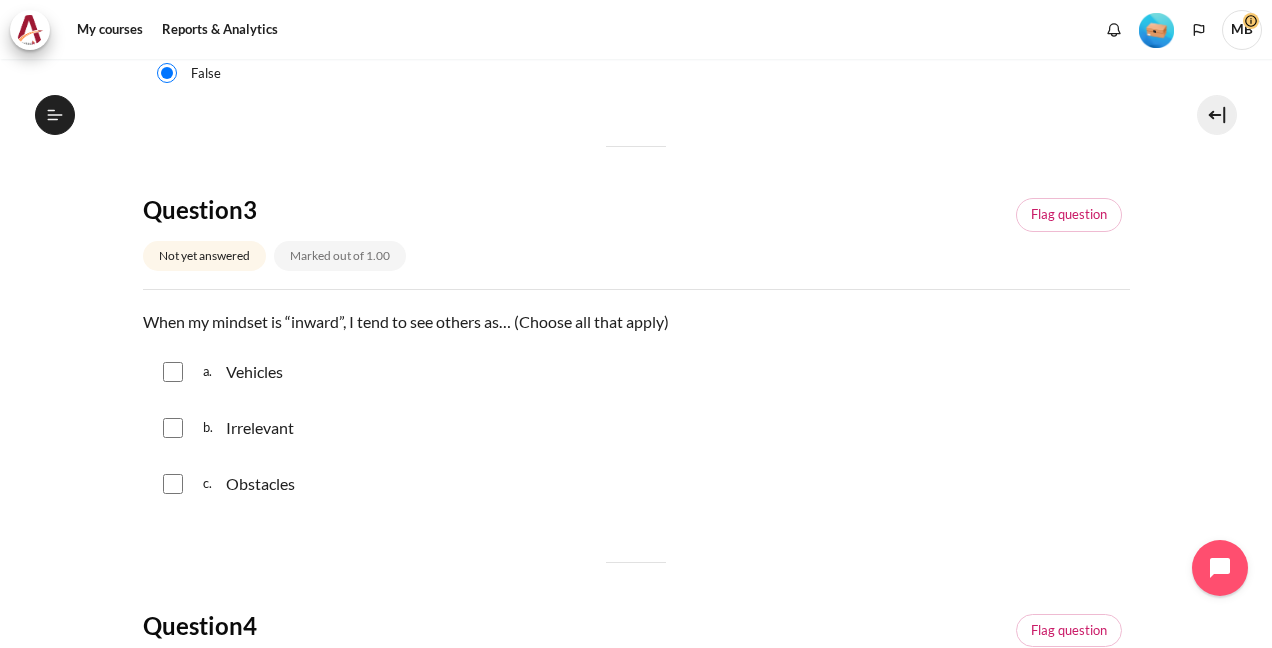 scroll, scrollTop: 934, scrollLeft: 0, axis: vertical 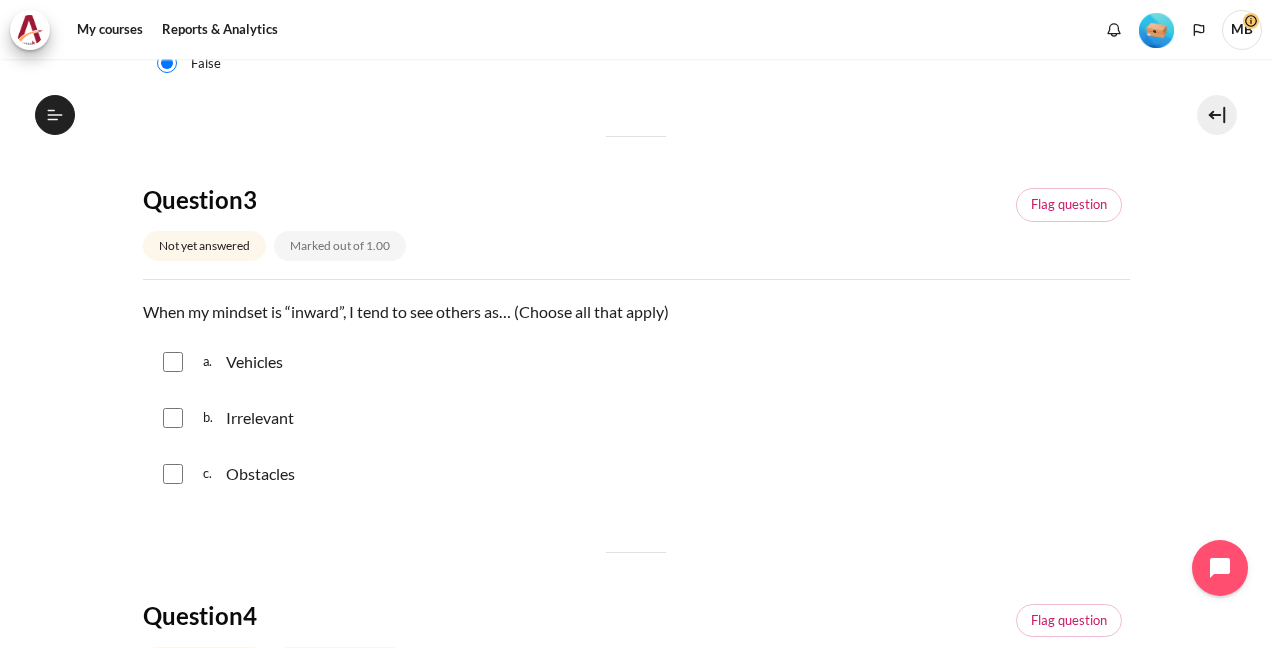 click at bounding box center (173, 418) 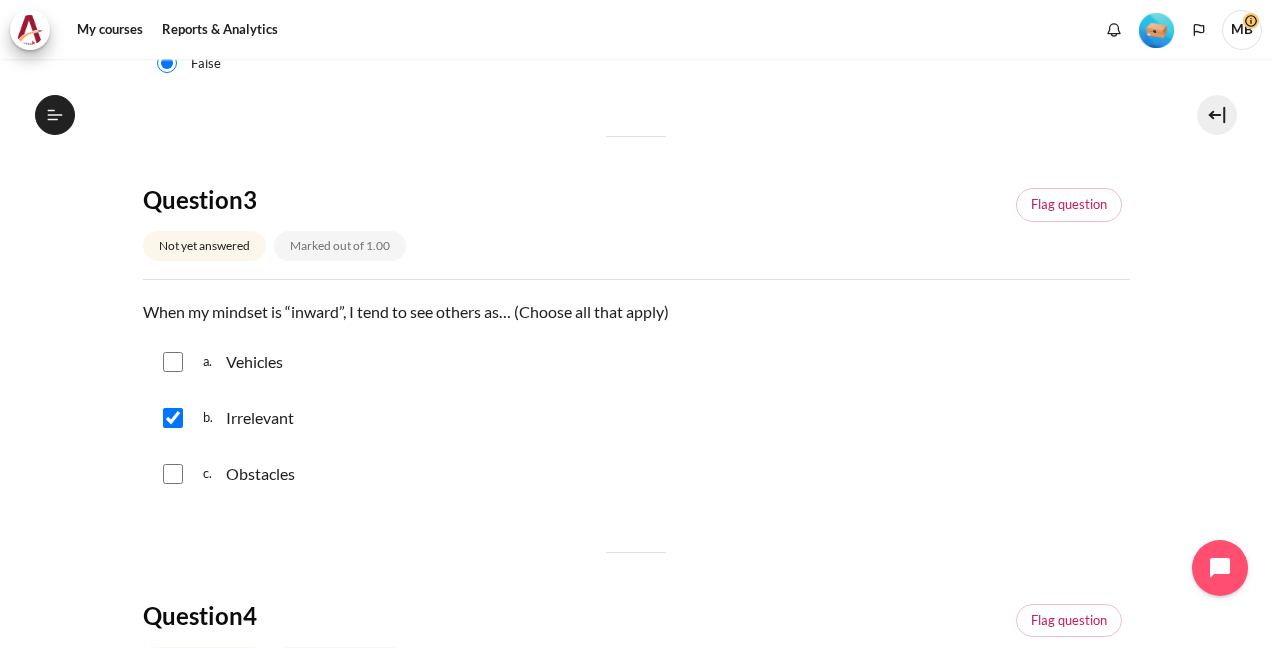 click at bounding box center [173, 474] 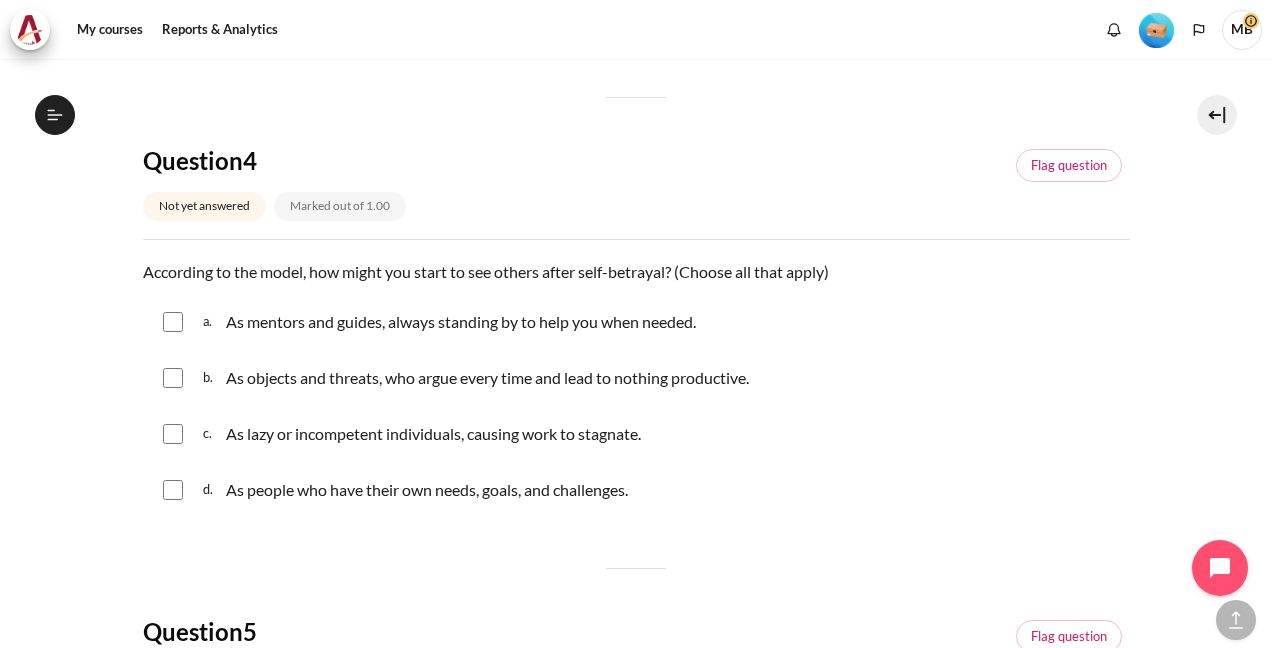 scroll, scrollTop: 1464, scrollLeft: 0, axis: vertical 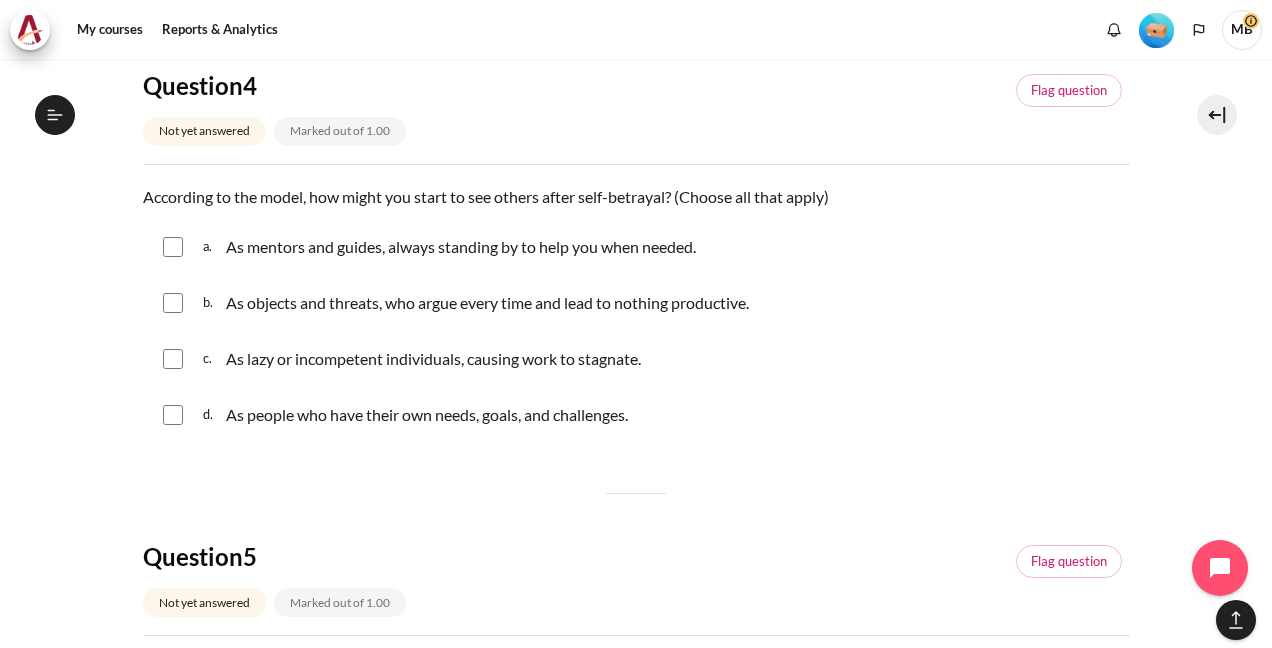 click at bounding box center (173, 415) 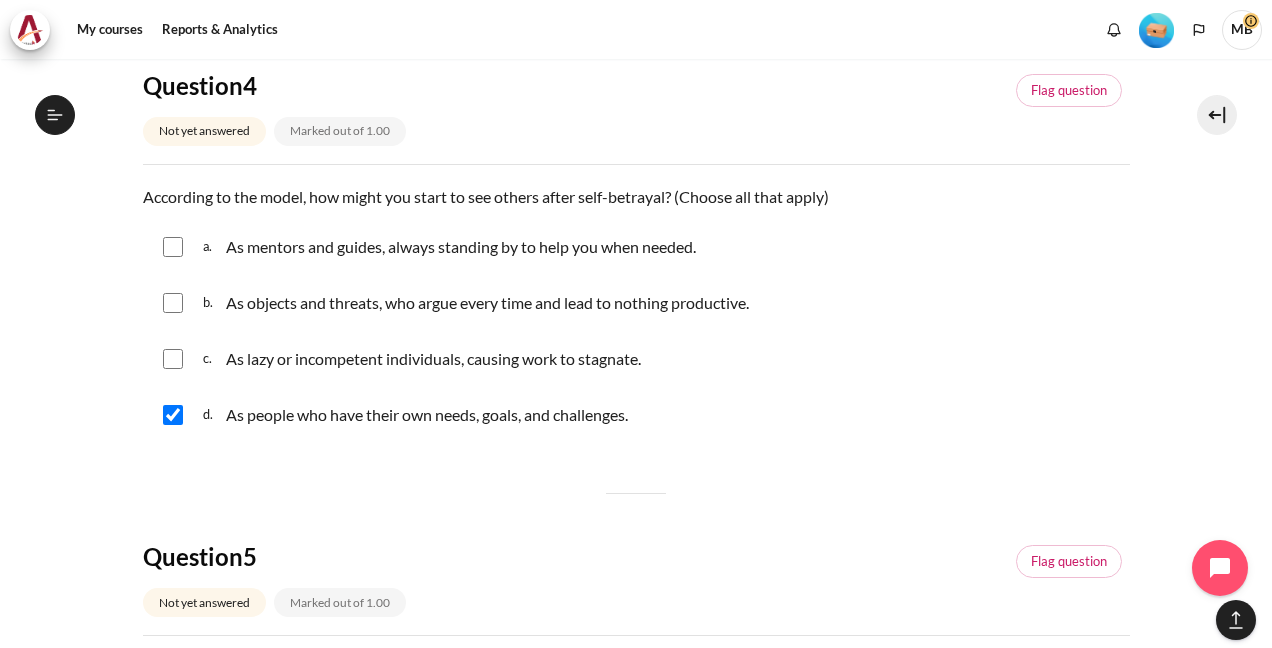 click at bounding box center [173, 359] 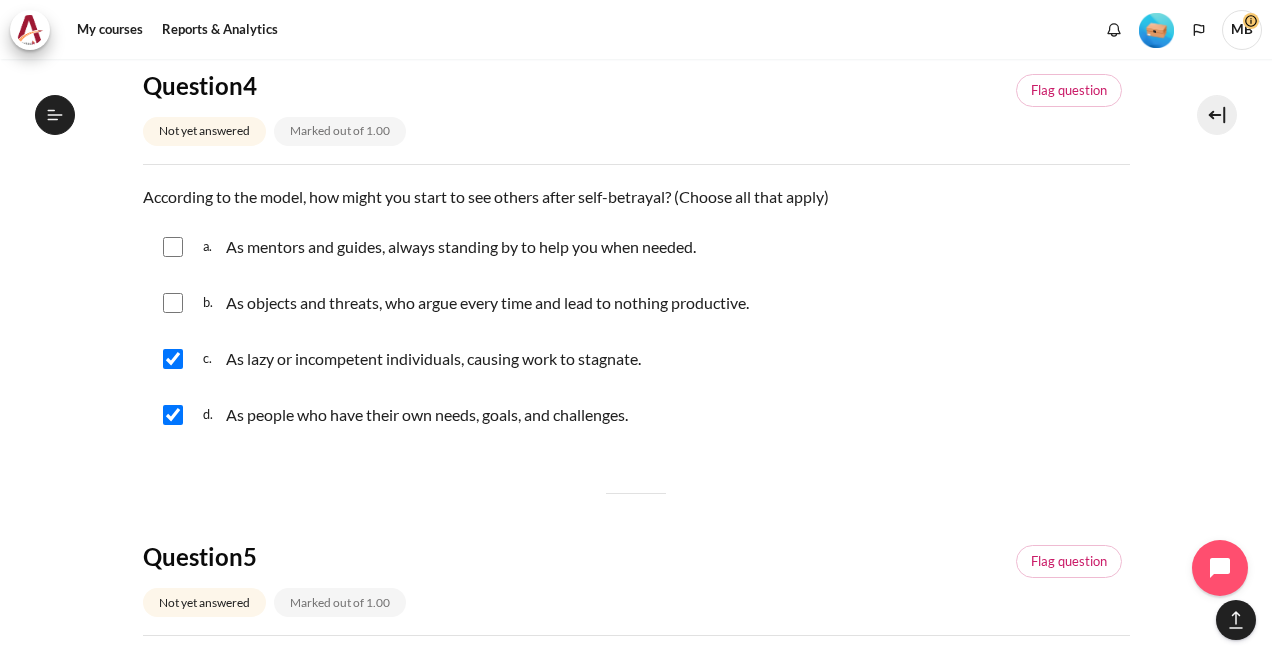 click at bounding box center (173, 303) 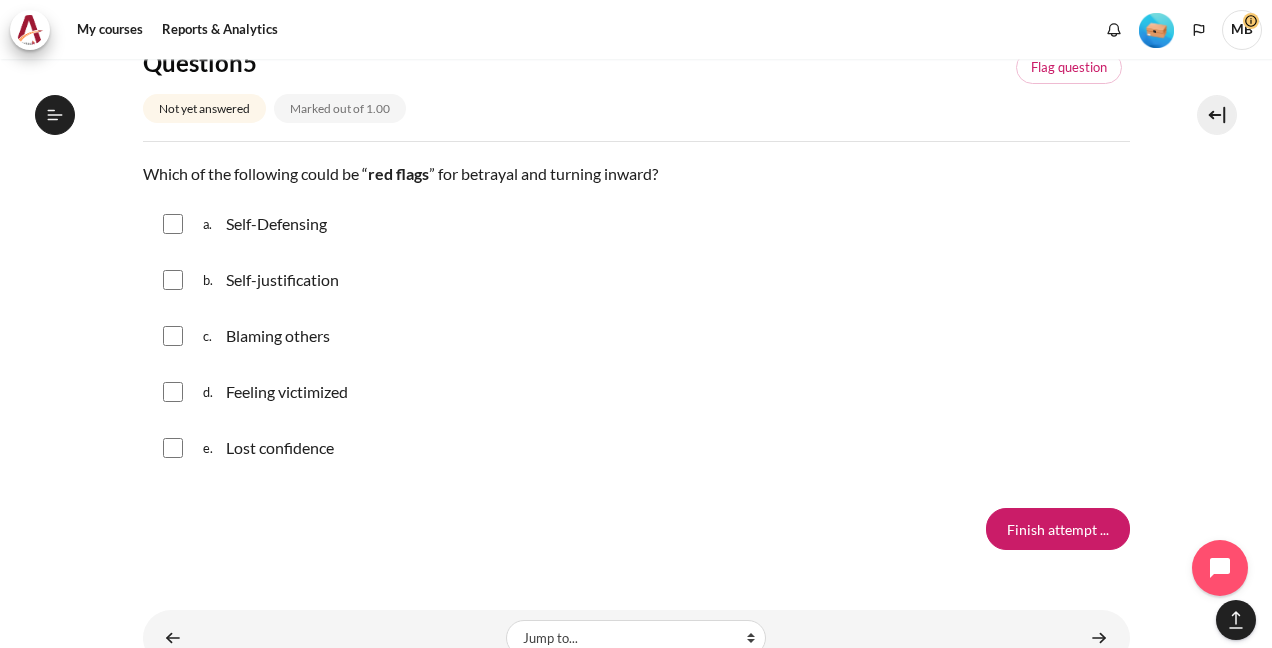 scroll, scrollTop: 1944, scrollLeft: 0, axis: vertical 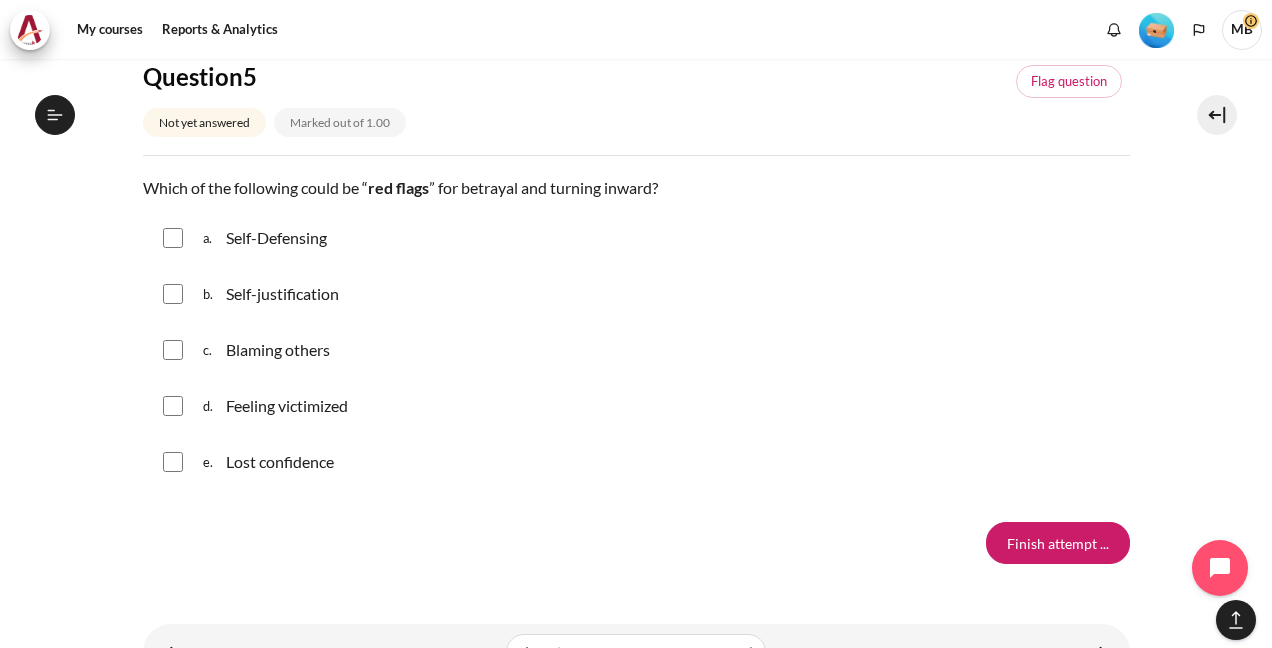 click at bounding box center [173, 406] 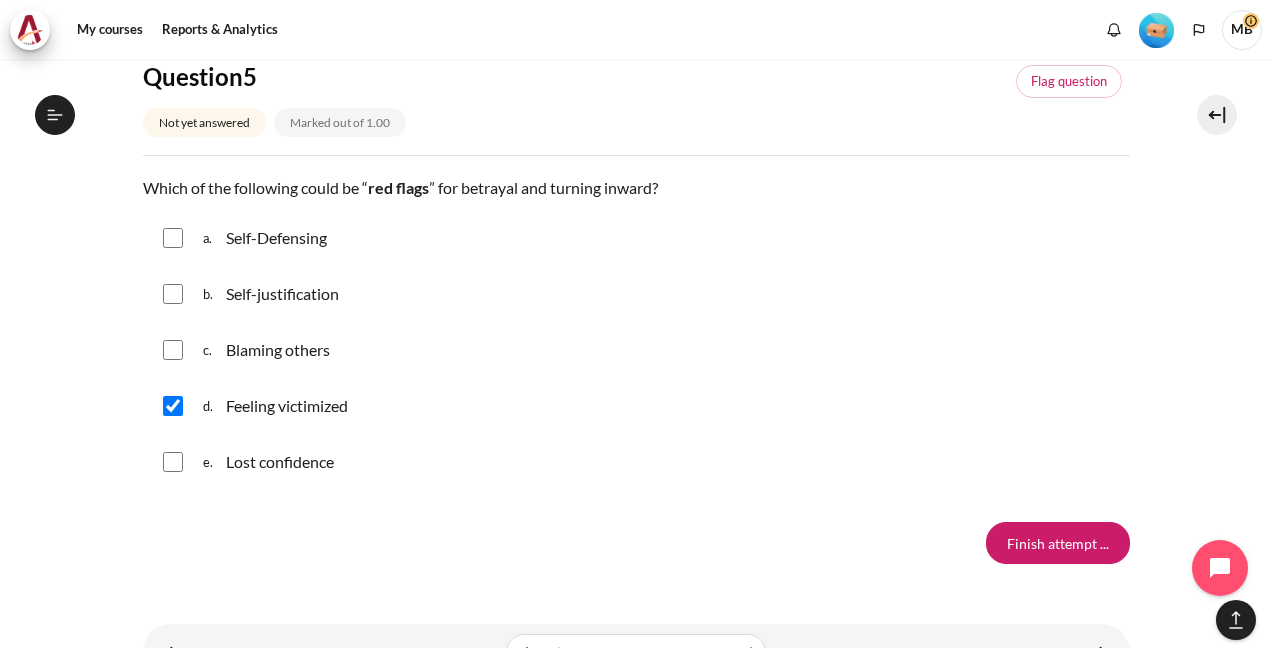 click at bounding box center (173, 350) 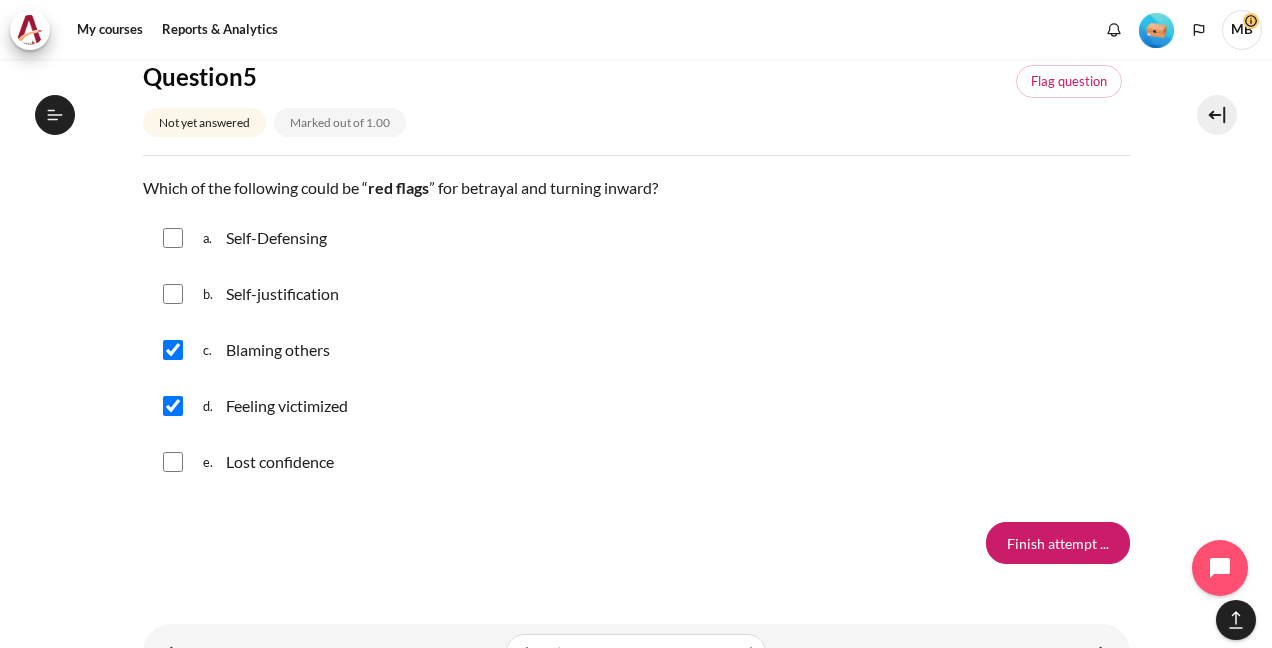 click at bounding box center (173, 350) 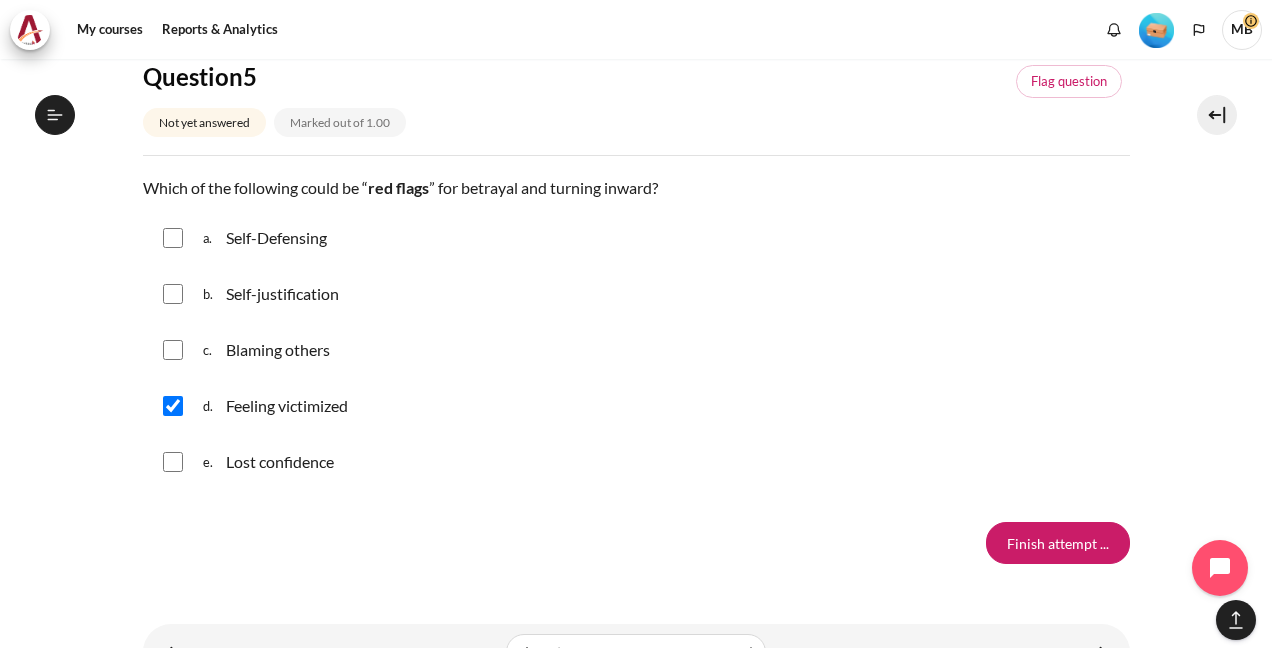 click at bounding box center [173, 350] 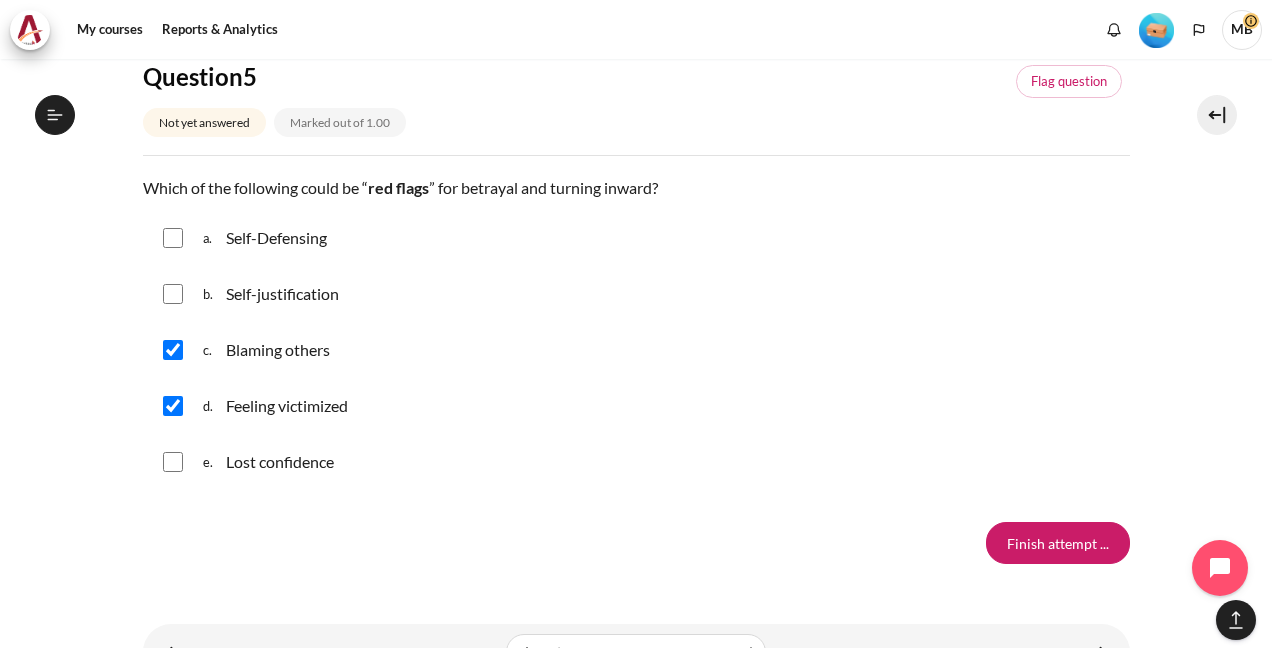 click at bounding box center (173, 238) 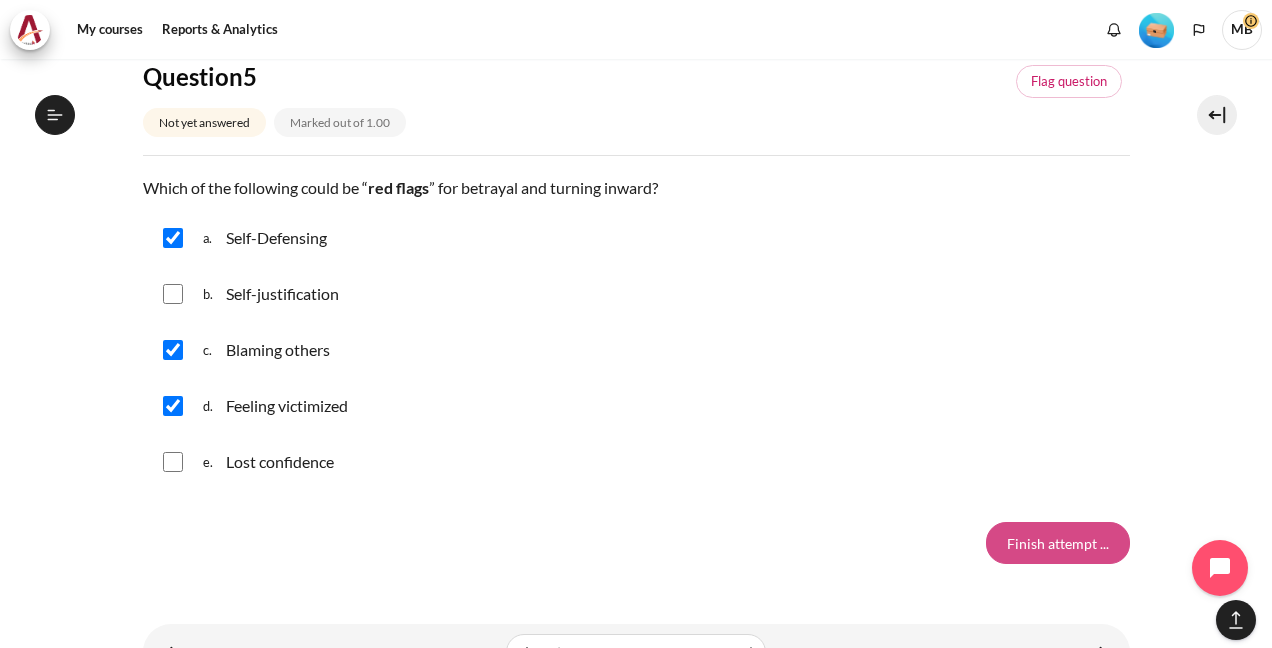 click on "Finish attempt ..." at bounding box center (1058, 543) 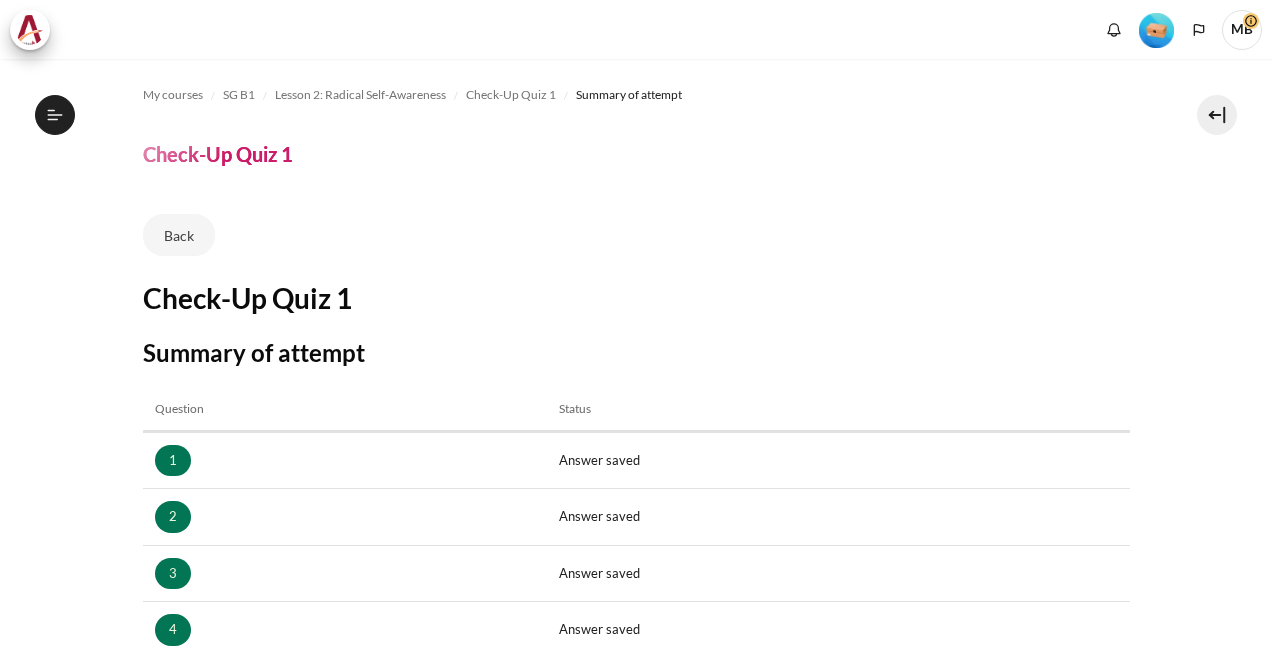 scroll, scrollTop: 0, scrollLeft: 0, axis: both 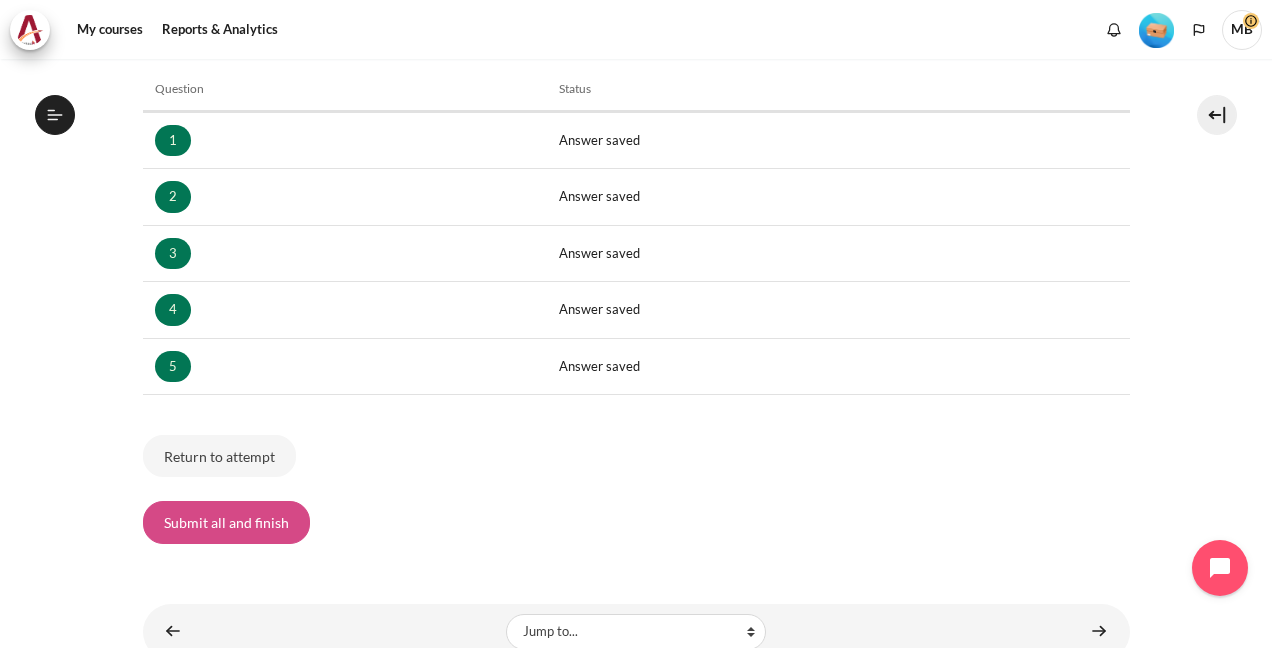 click on "Submit all and finish" at bounding box center [226, 522] 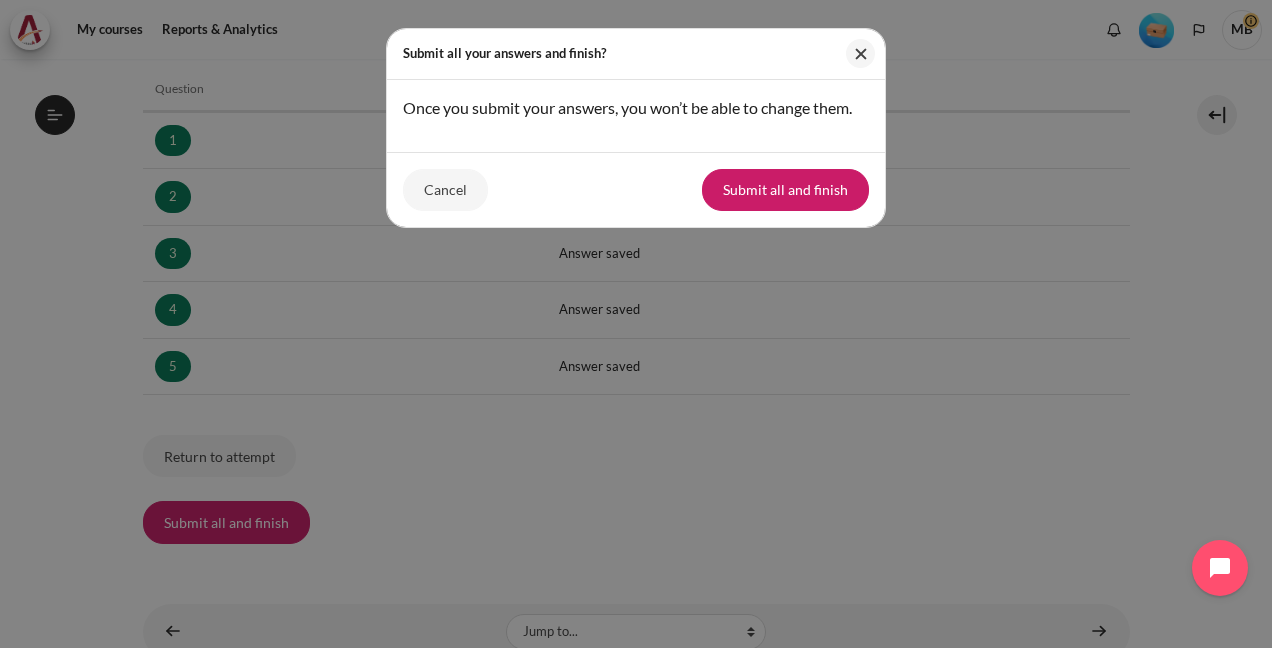 drag, startPoint x: 1266, startPoint y: 328, endPoint x: 1258, endPoint y: 382, distance: 54.589375 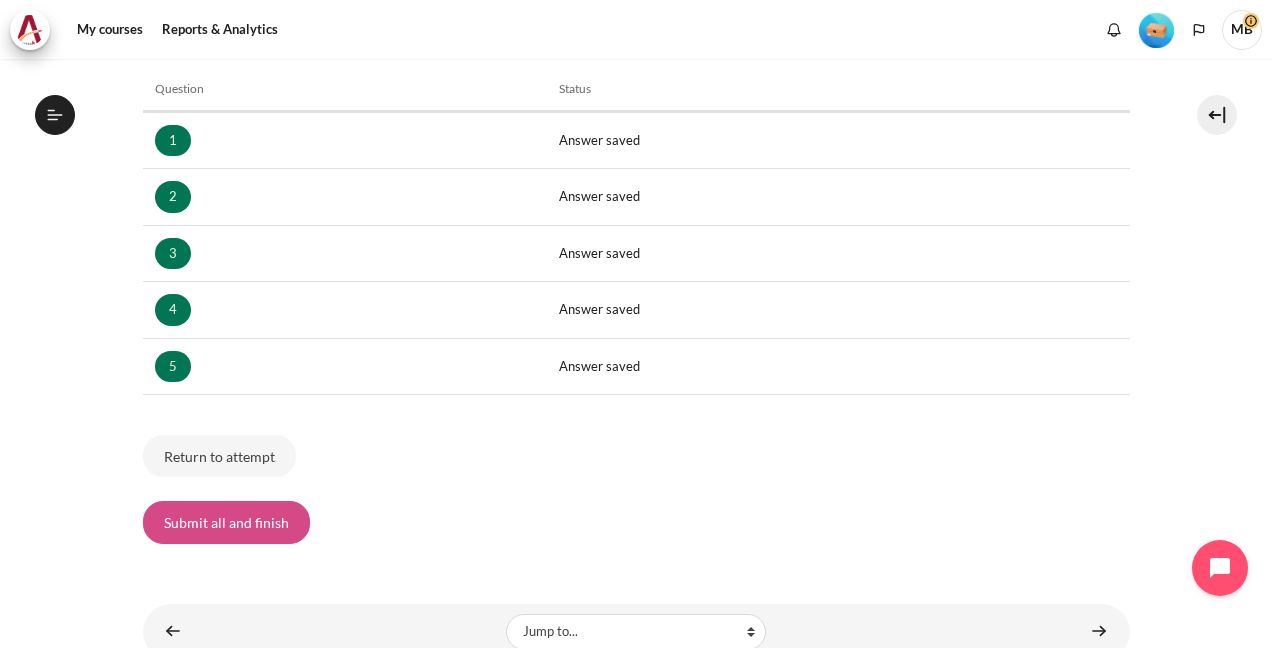 click on "Submit all and finish" at bounding box center (226, 522) 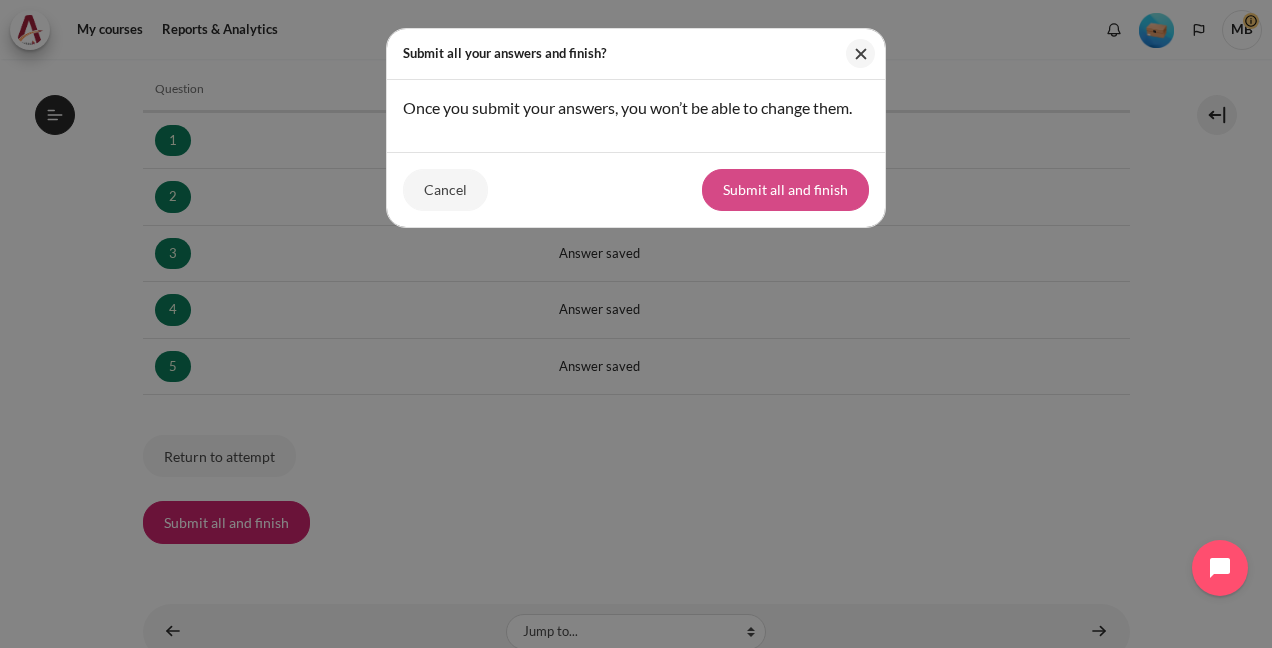 click on "Submit all and finish" at bounding box center [785, 190] 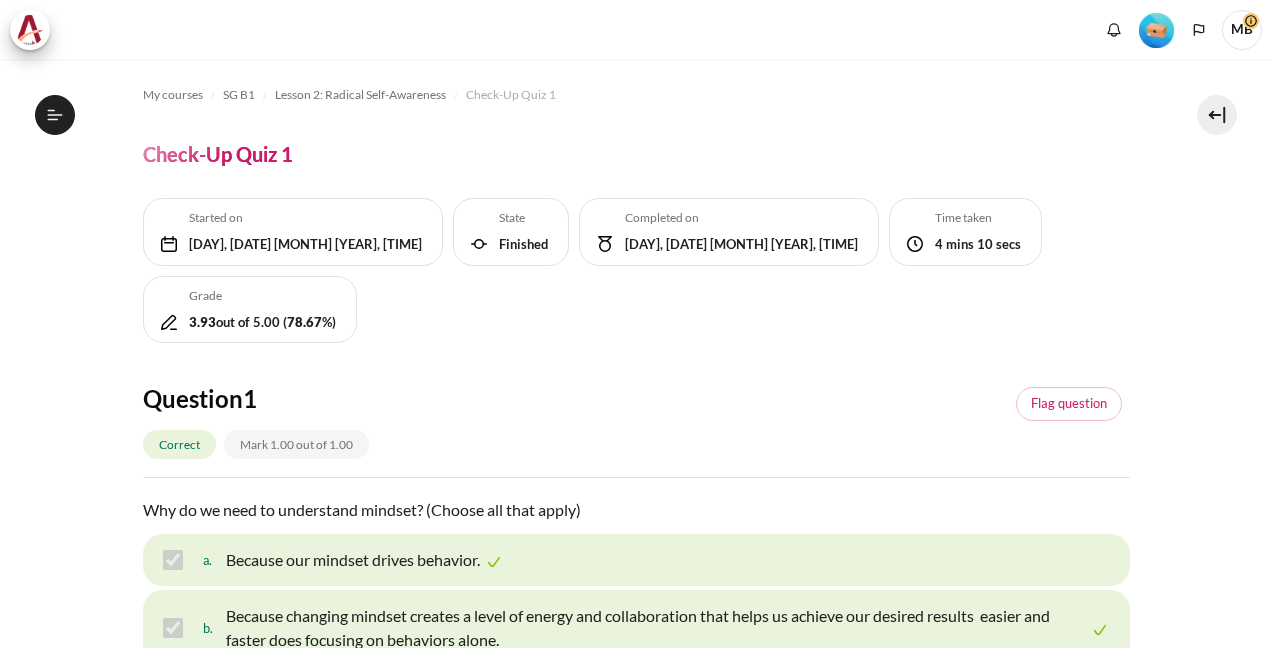 scroll, scrollTop: 0, scrollLeft: 0, axis: both 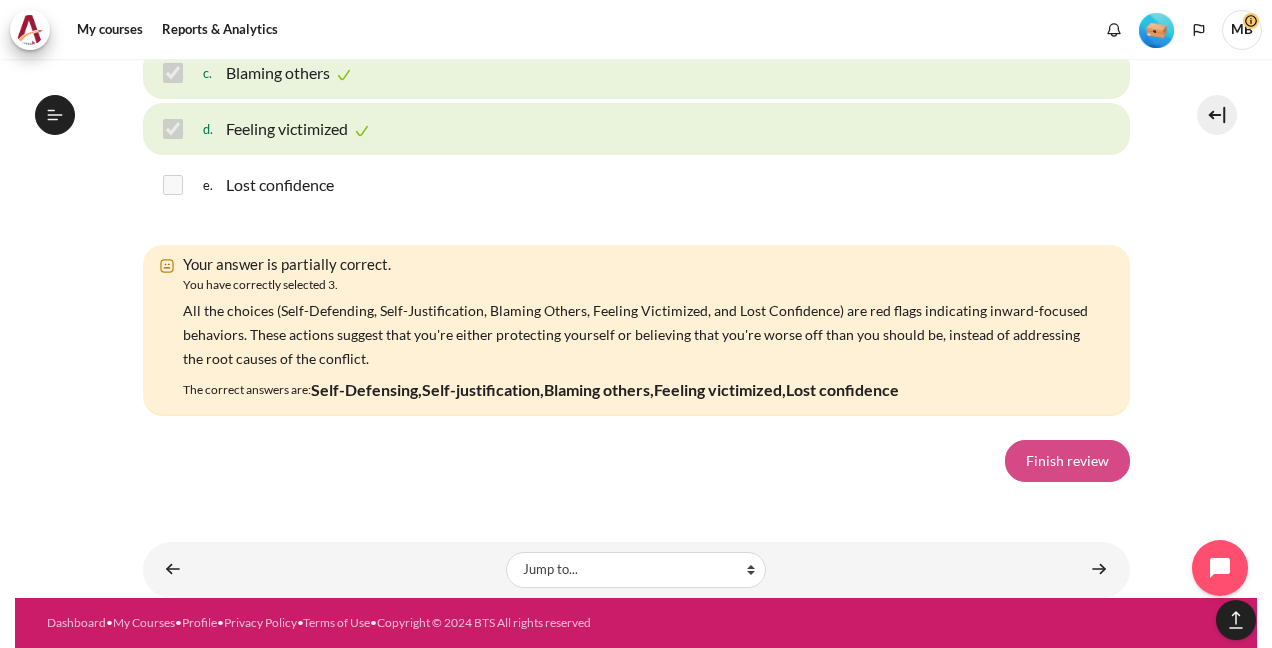 click on "Finish review" at bounding box center (1067, 461) 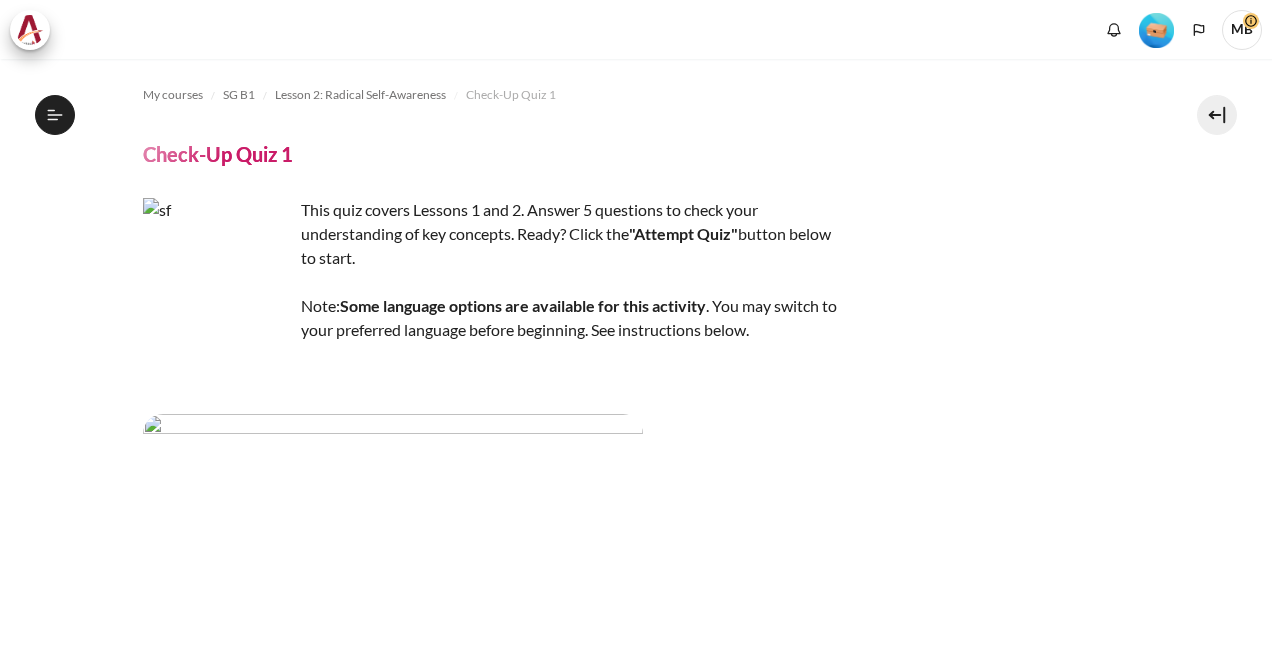 scroll, scrollTop: 0, scrollLeft: 0, axis: both 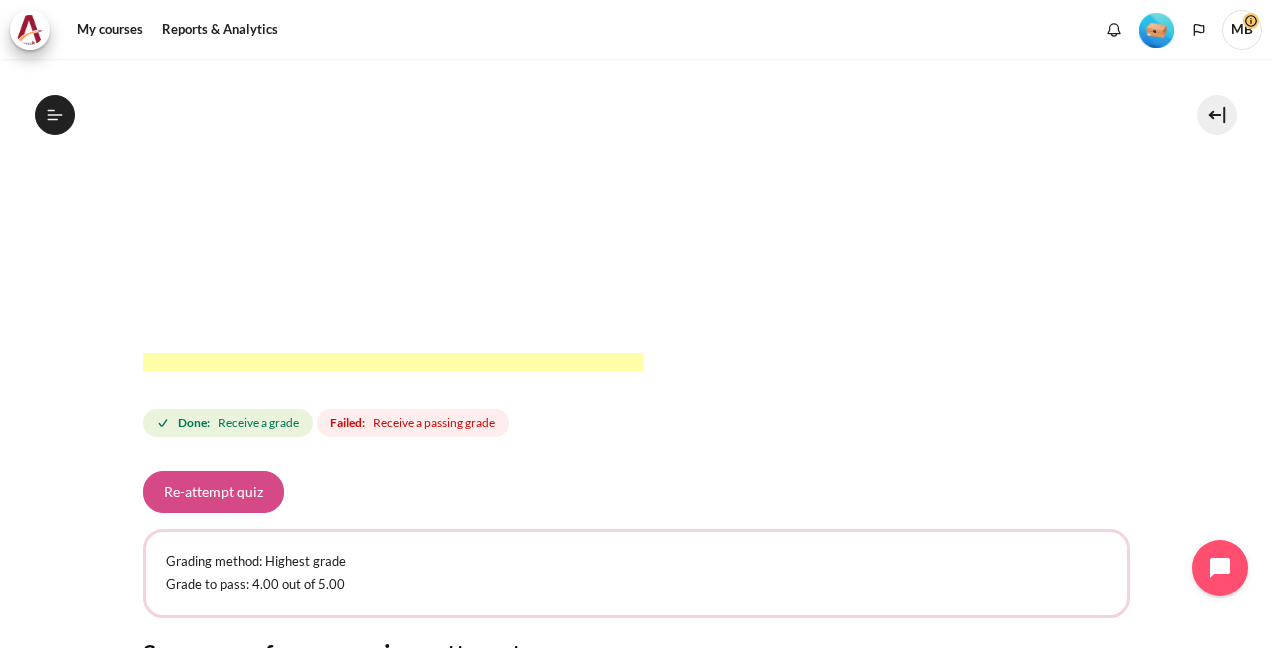 click on "Re-attempt quiz" at bounding box center (213, 492) 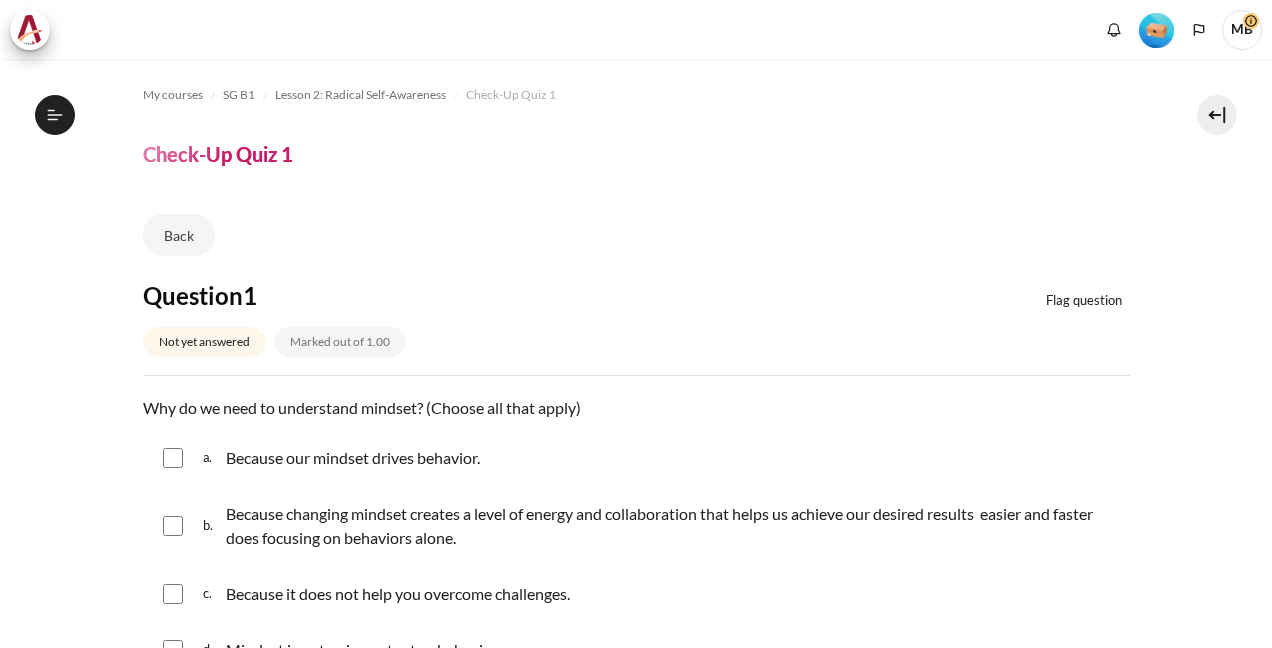 scroll, scrollTop: 0, scrollLeft: 0, axis: both 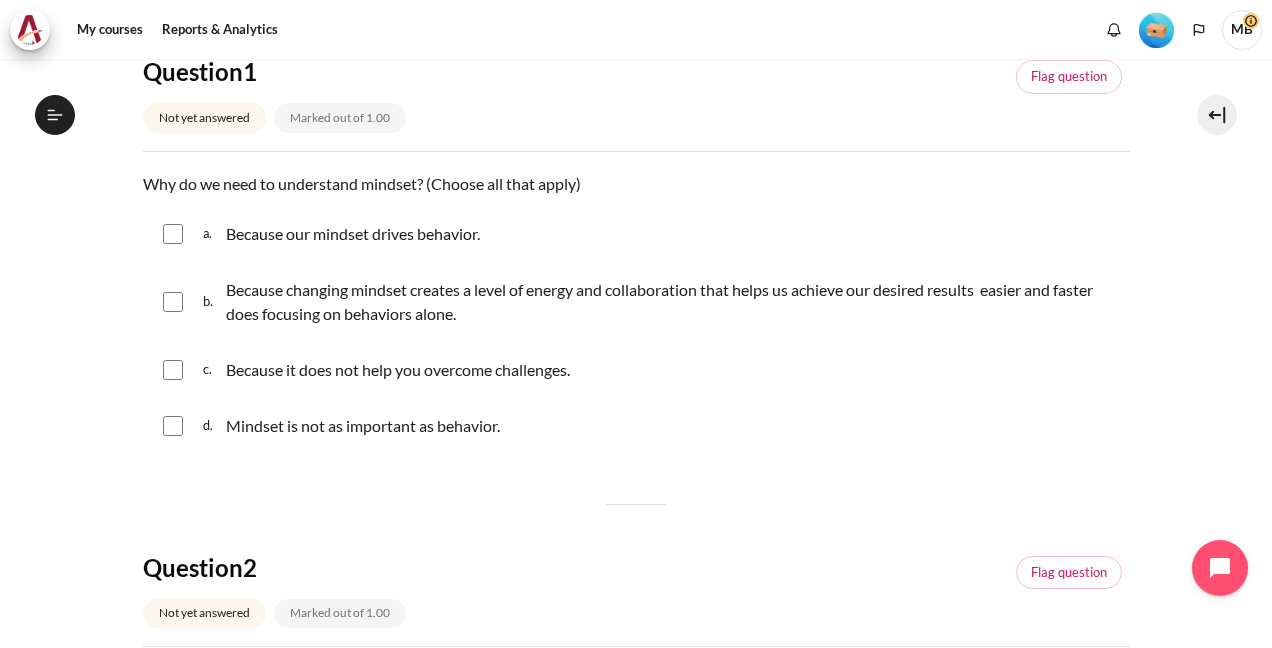 click at bounding box center (173, 234) 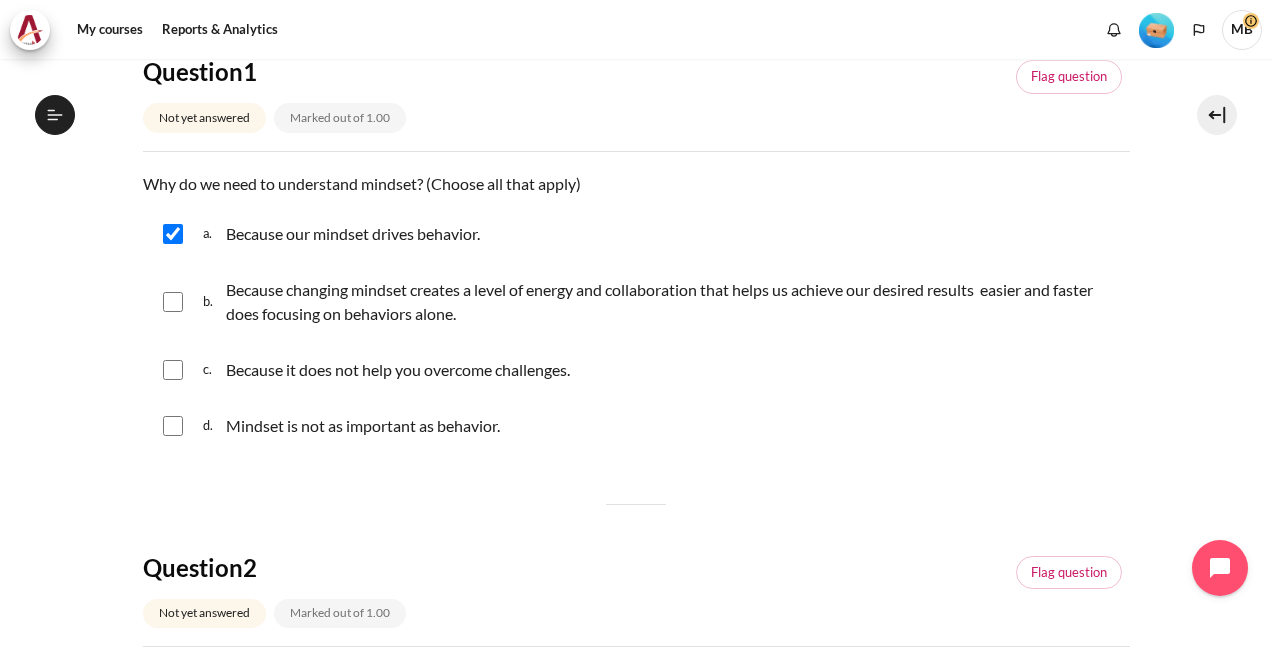 click at bounding box center (173, 302) 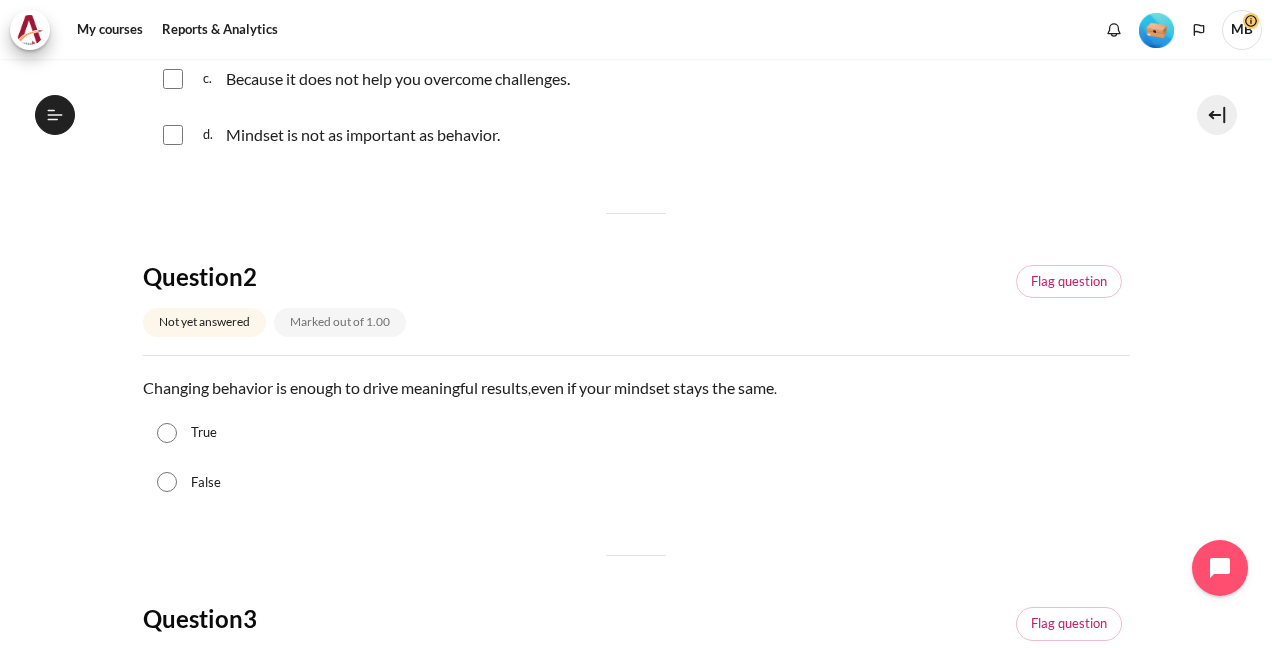 scroll, scrollTop: 530, scrollLeft: 0, axis: vertical 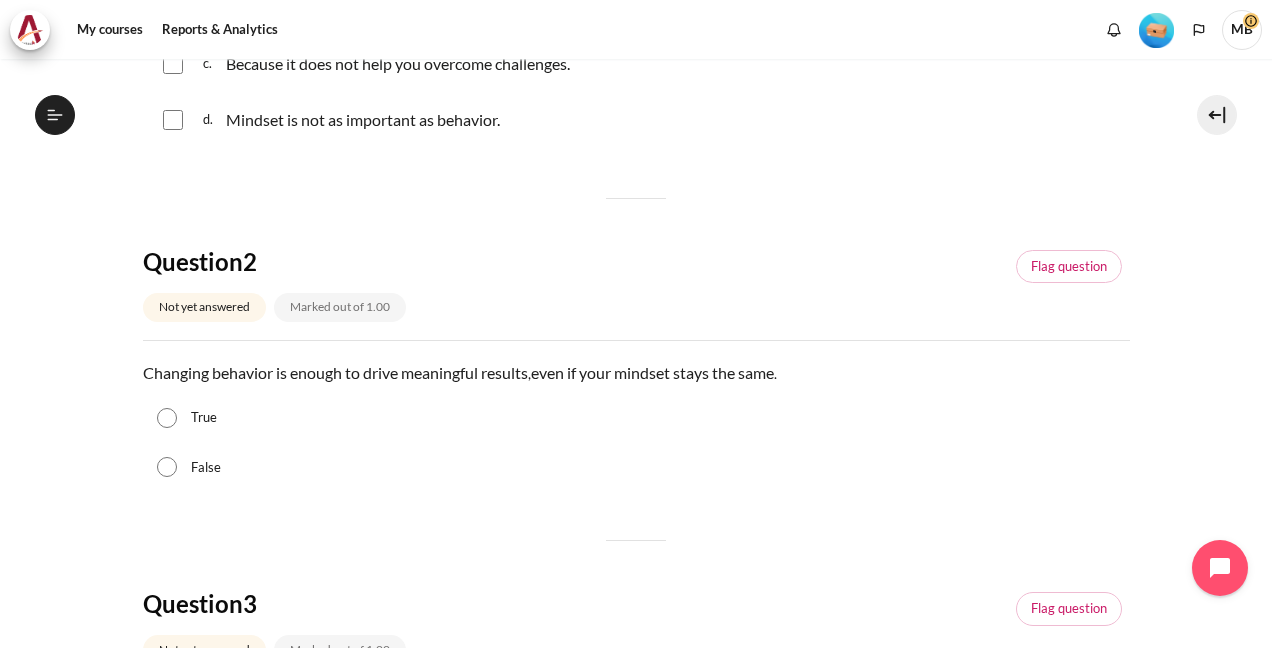click on "False" at bounding box center [167, 467] 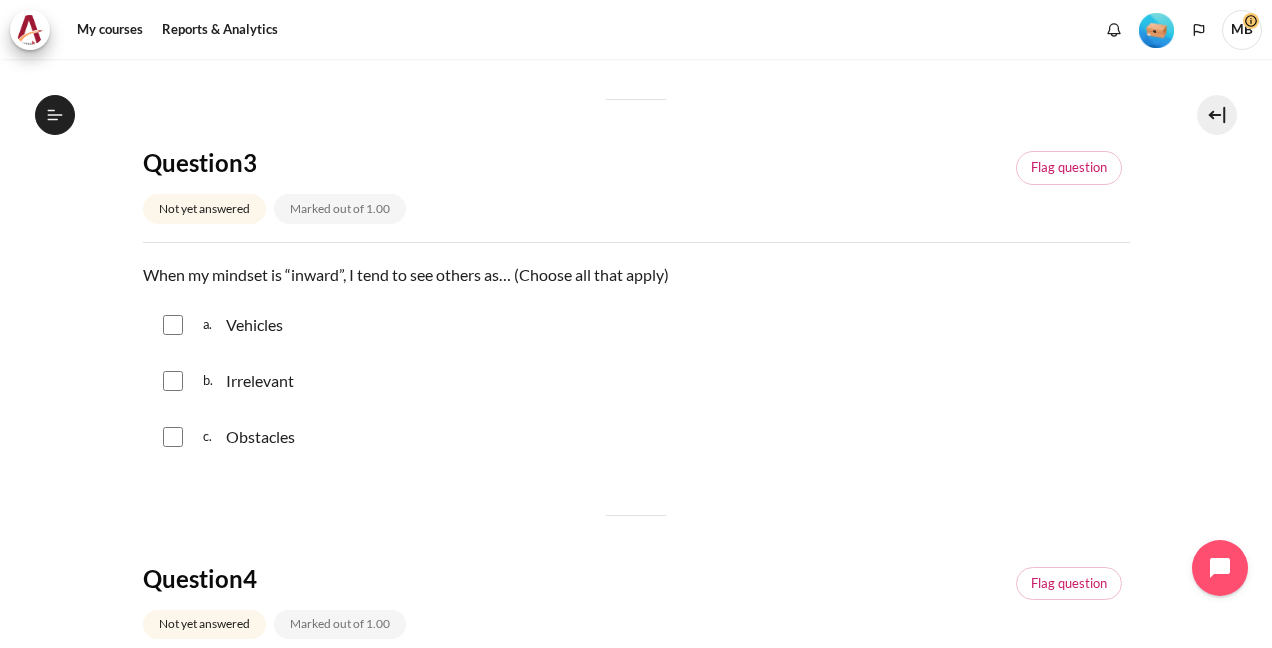 scroll, scrollTop: 990, scrollLeft: 0, axis: vertical 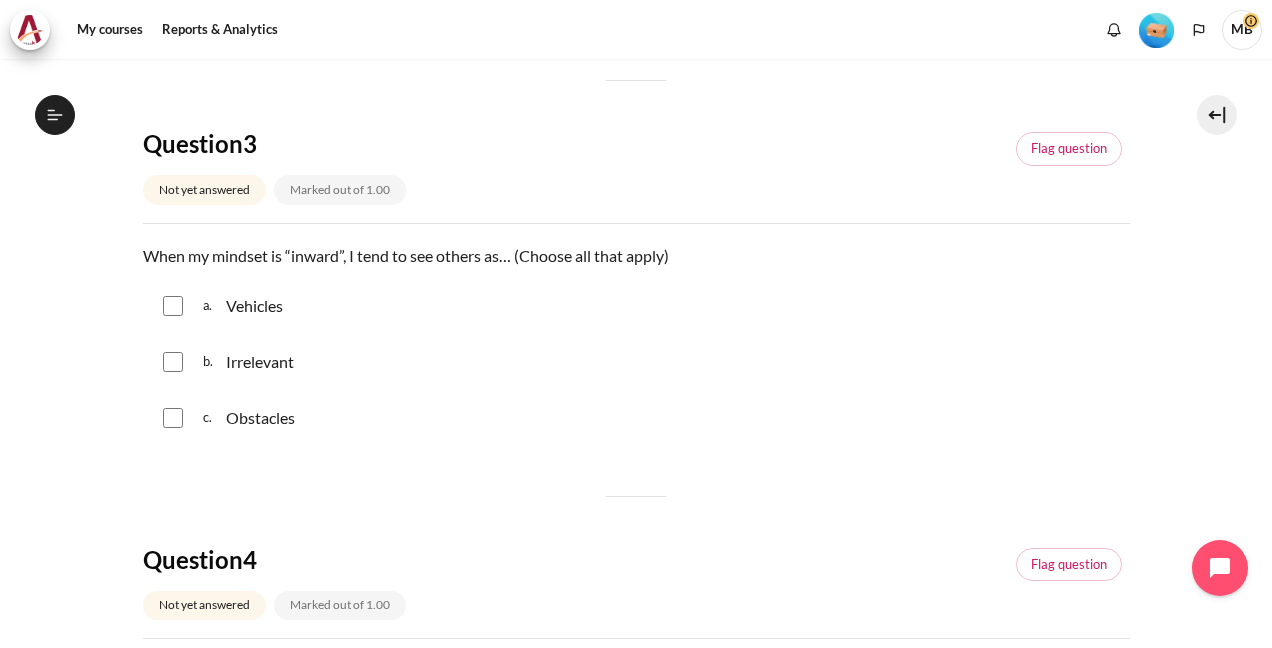 click at bounding box center (173, 306) 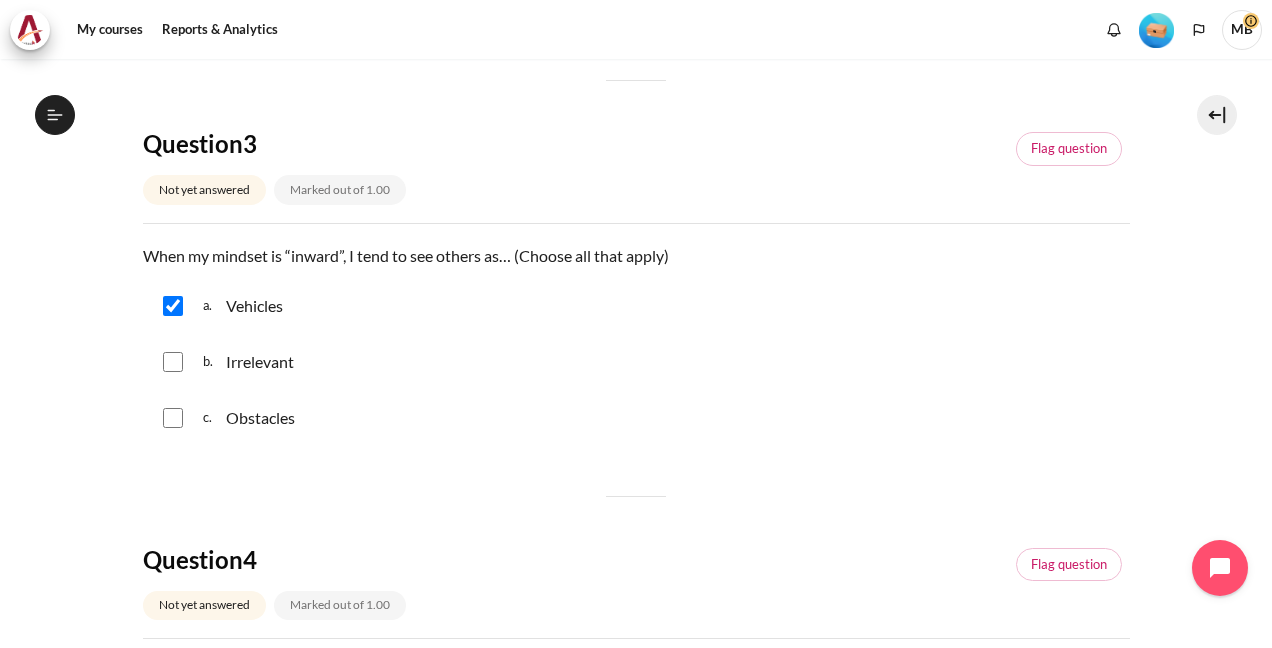 click at bounding box center [173, 362] 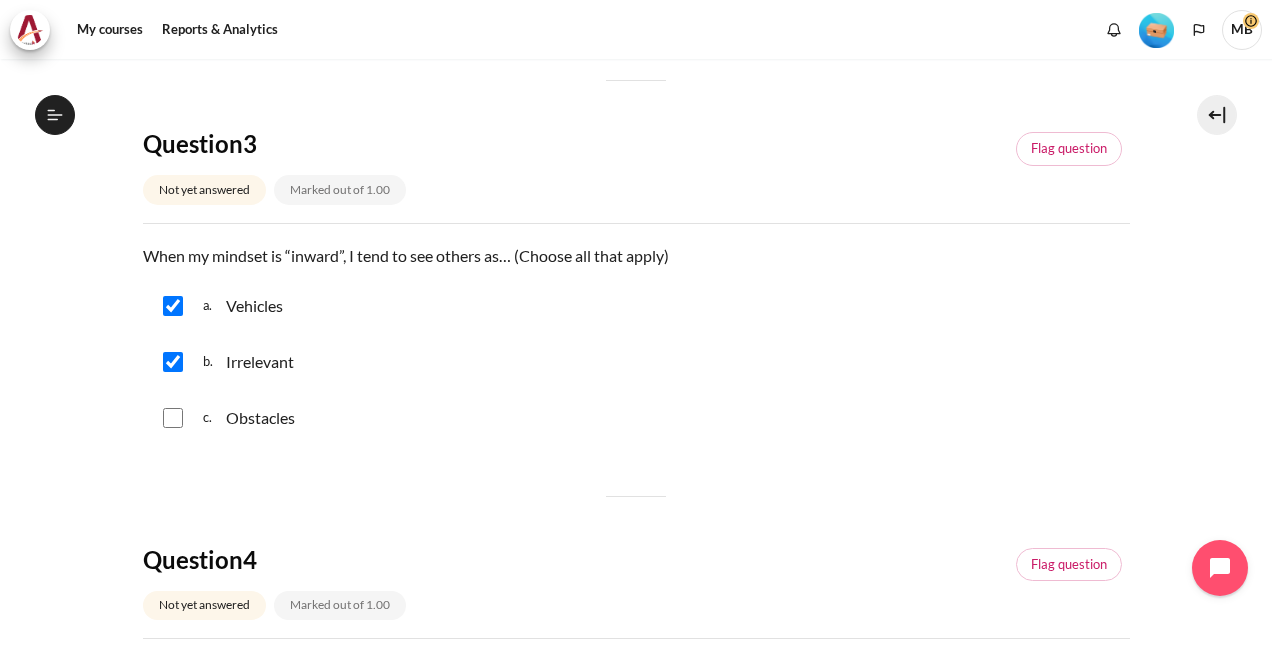 click at bounding box center [173, 418] 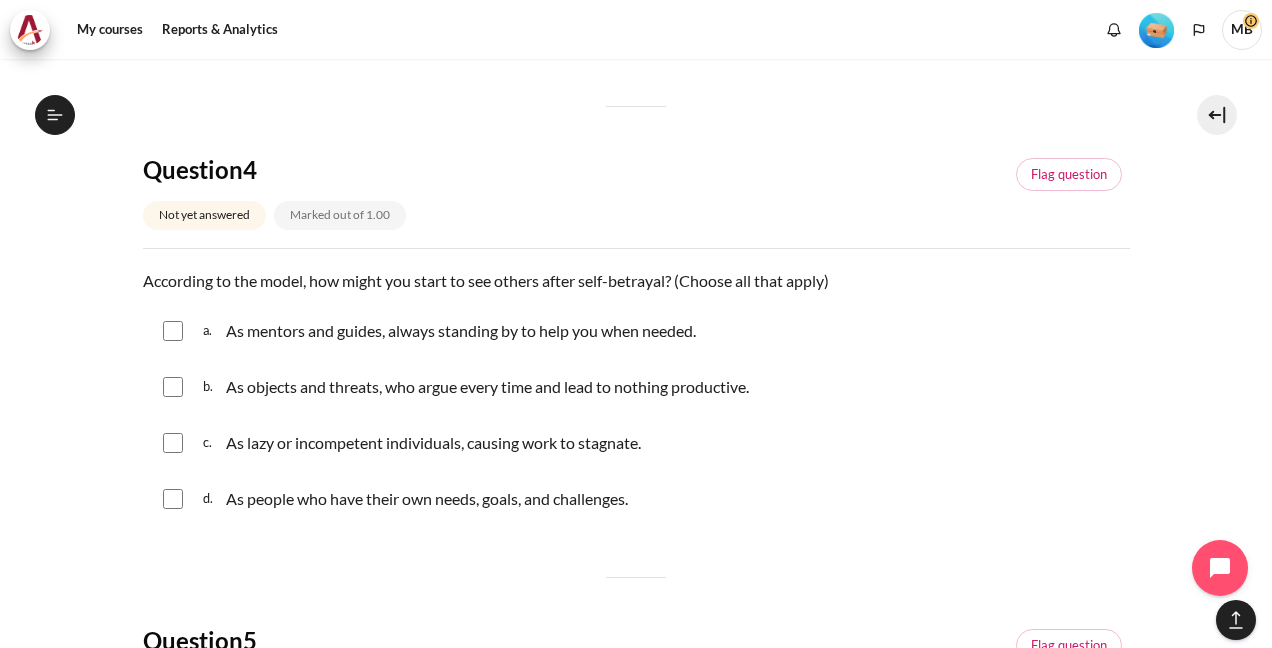 scroll, scrollTop: 1439, scrollLeft: 0, axis: vertical 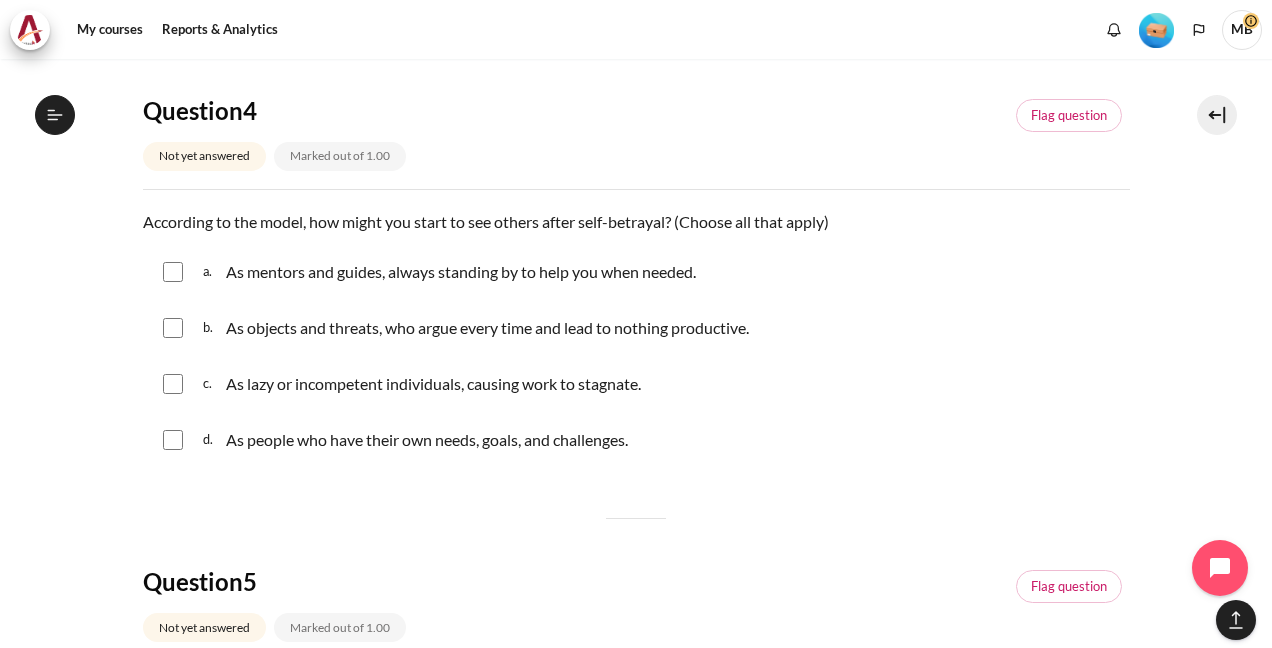 click at bounding box center (173, 328) 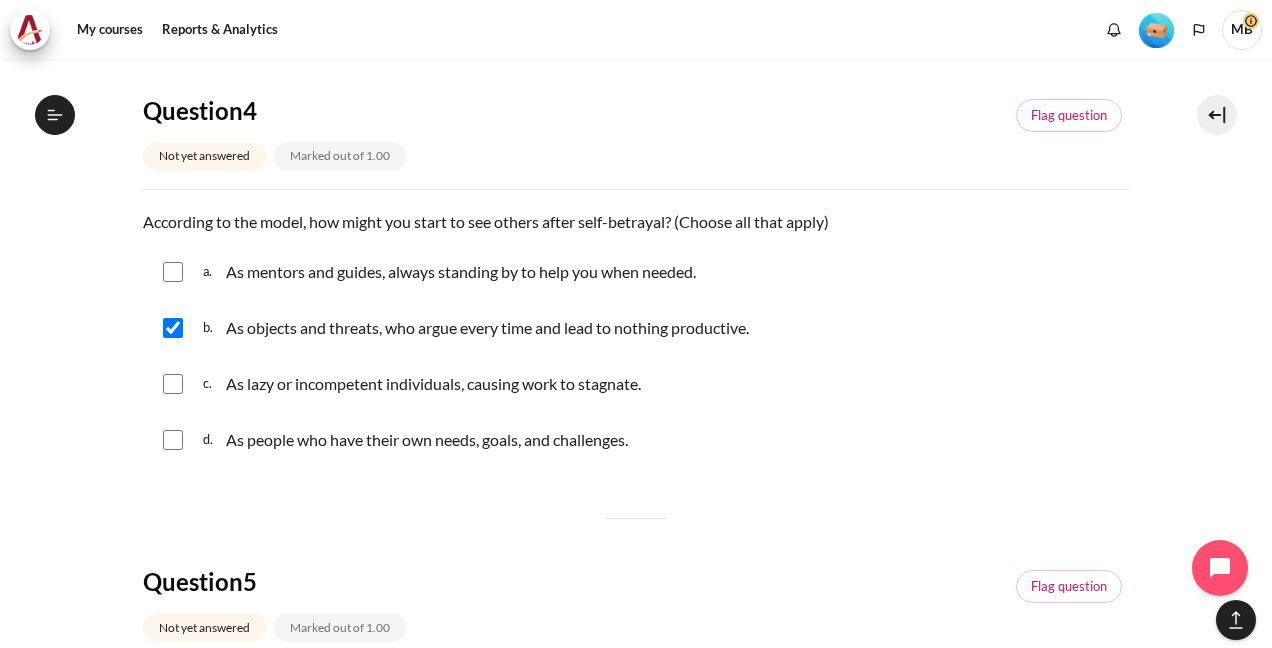 click at bounding box center (173, 384) 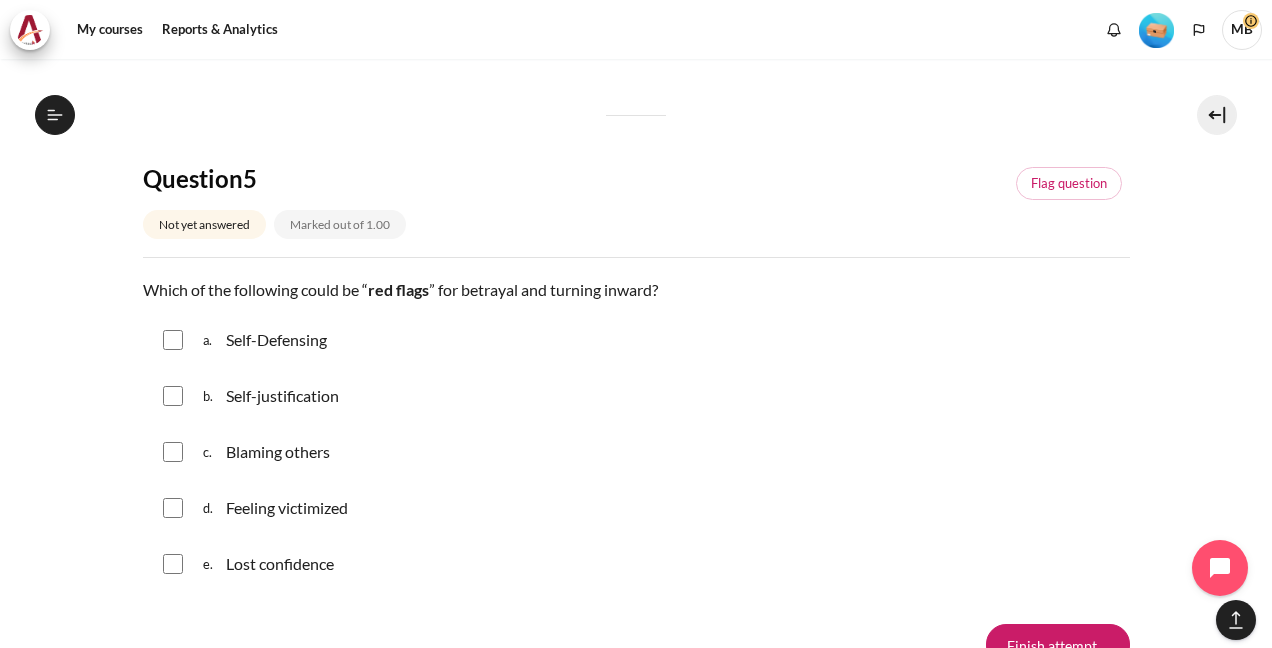 scroll, scrollTop: 1854, scrollLeft: 0, axis: vertical 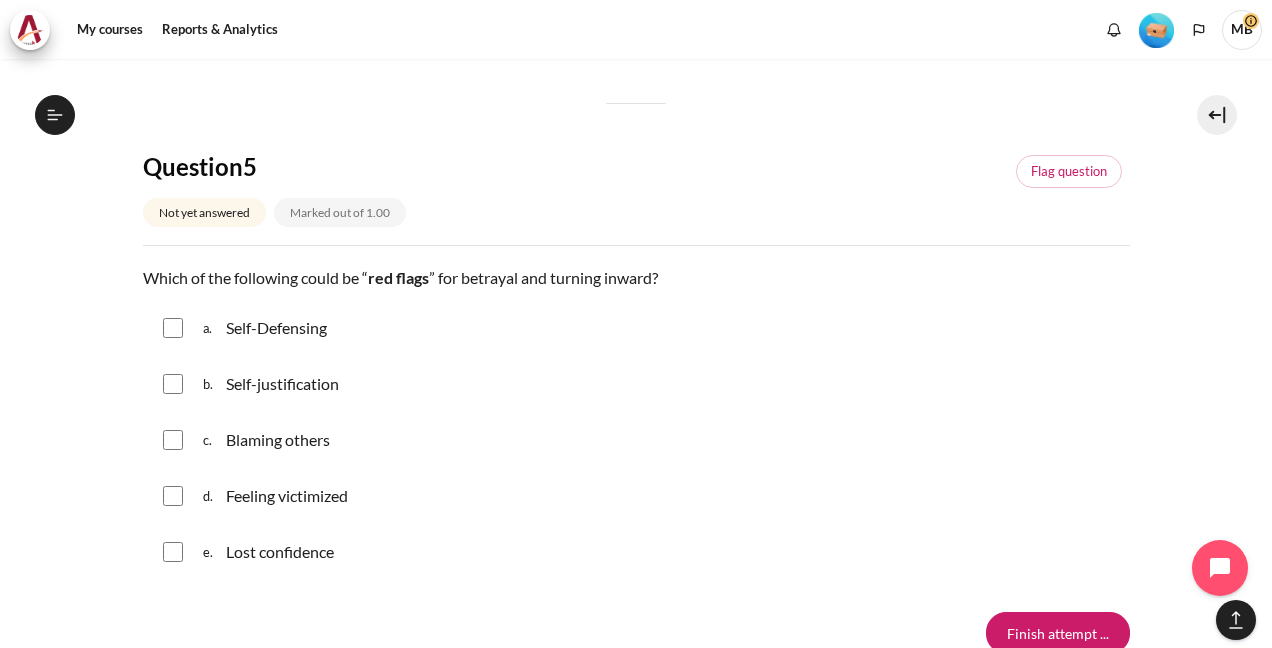 click at bounding box center (173, 328) 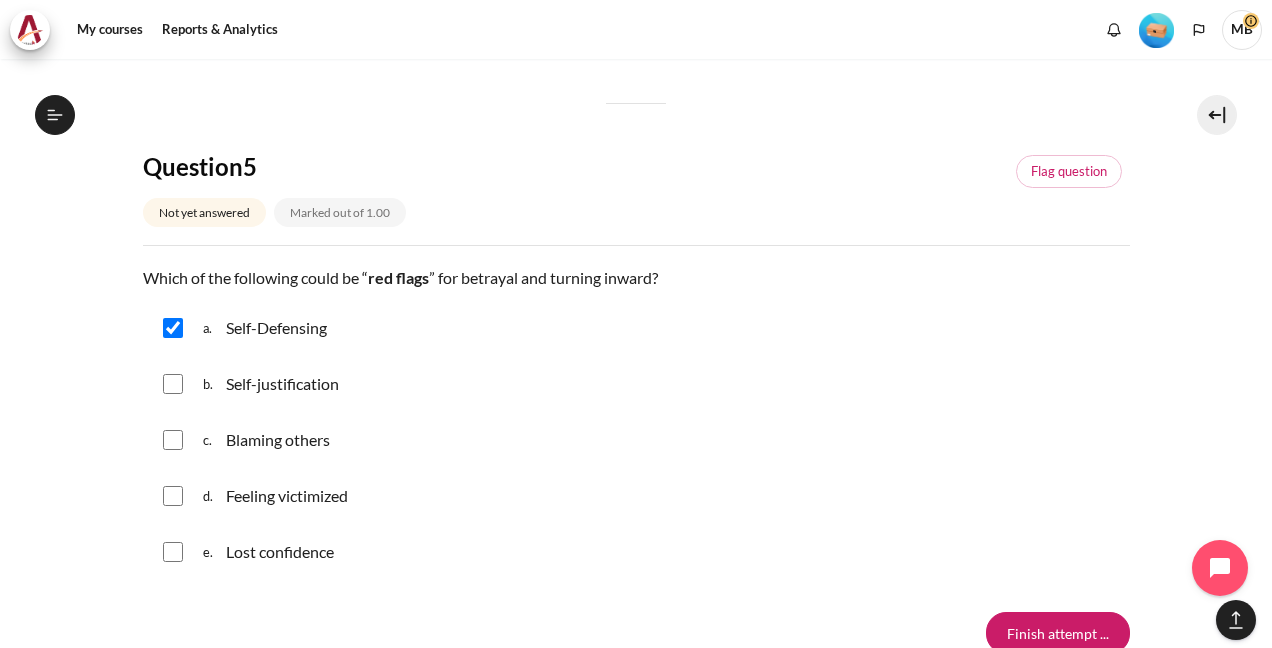 click on "b.  Self-justification" at bounding box center (636, 384) 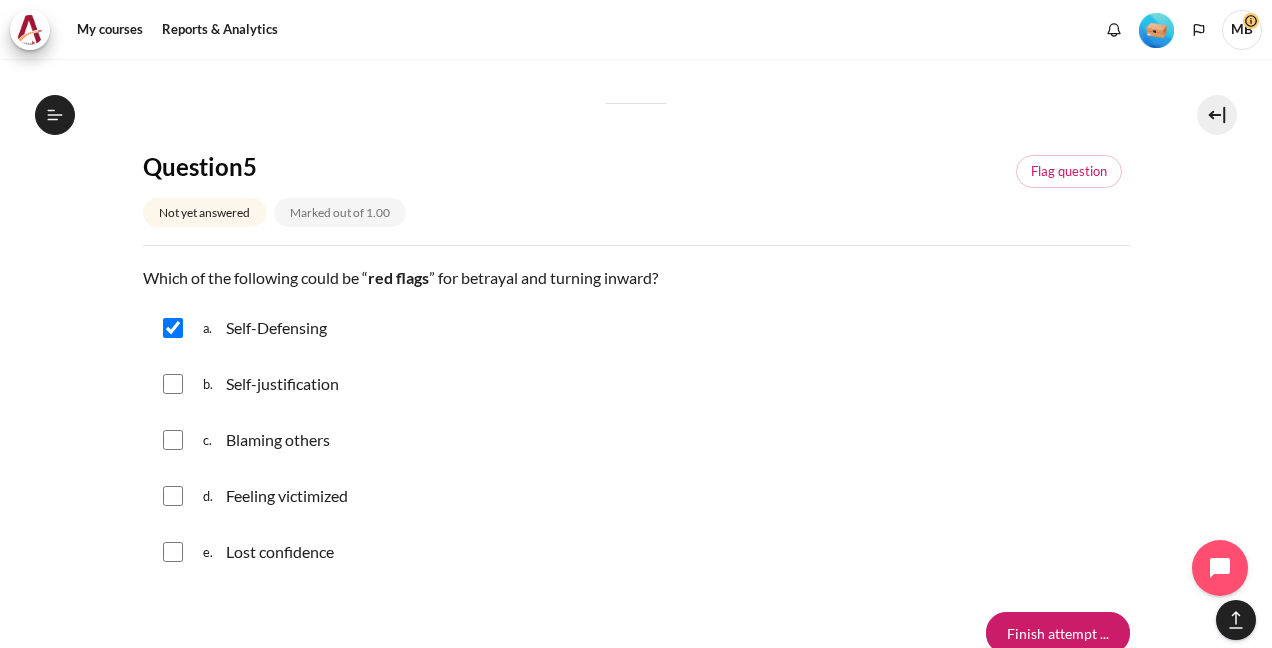 click at bounding box center [173, 440] 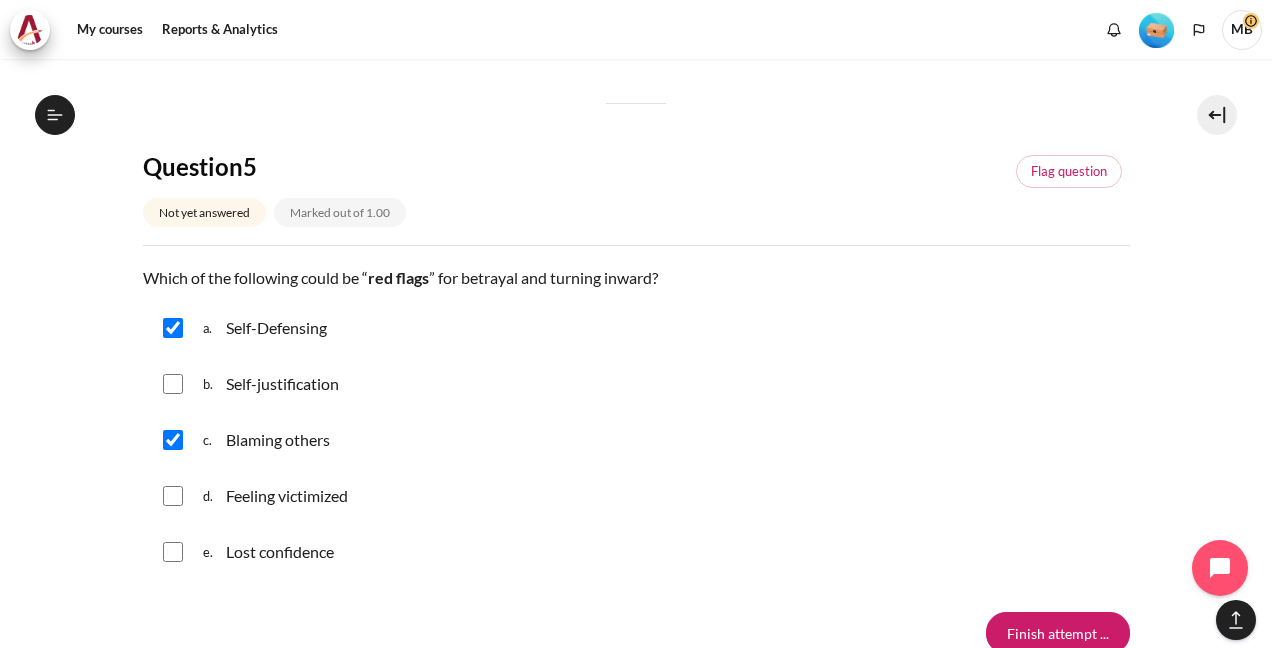 click at bounding box center (173, 384) 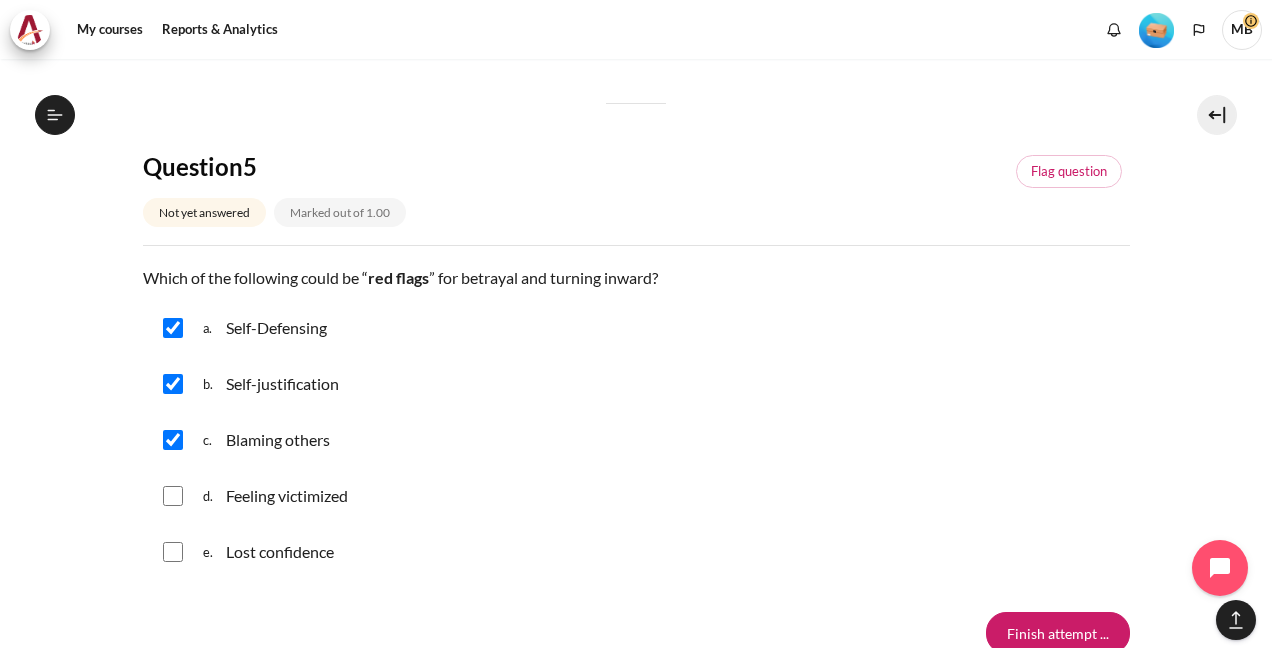 click at bounding box center (173, 496) 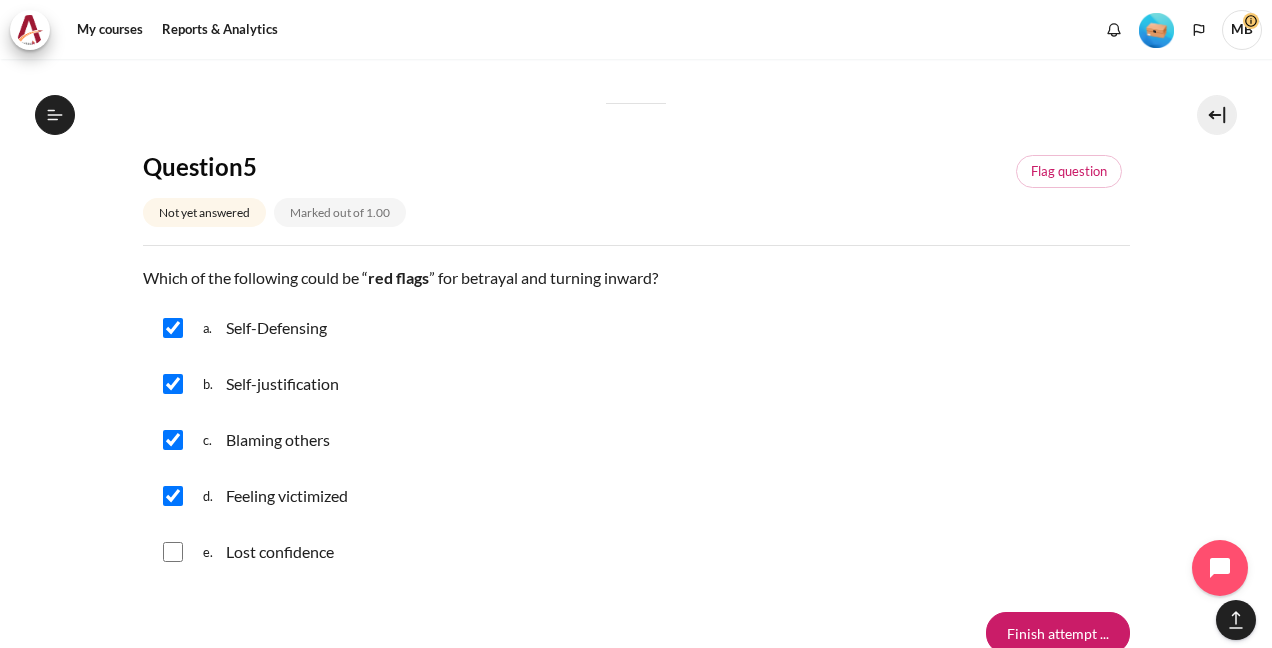 click at bounding box center [173, 552] 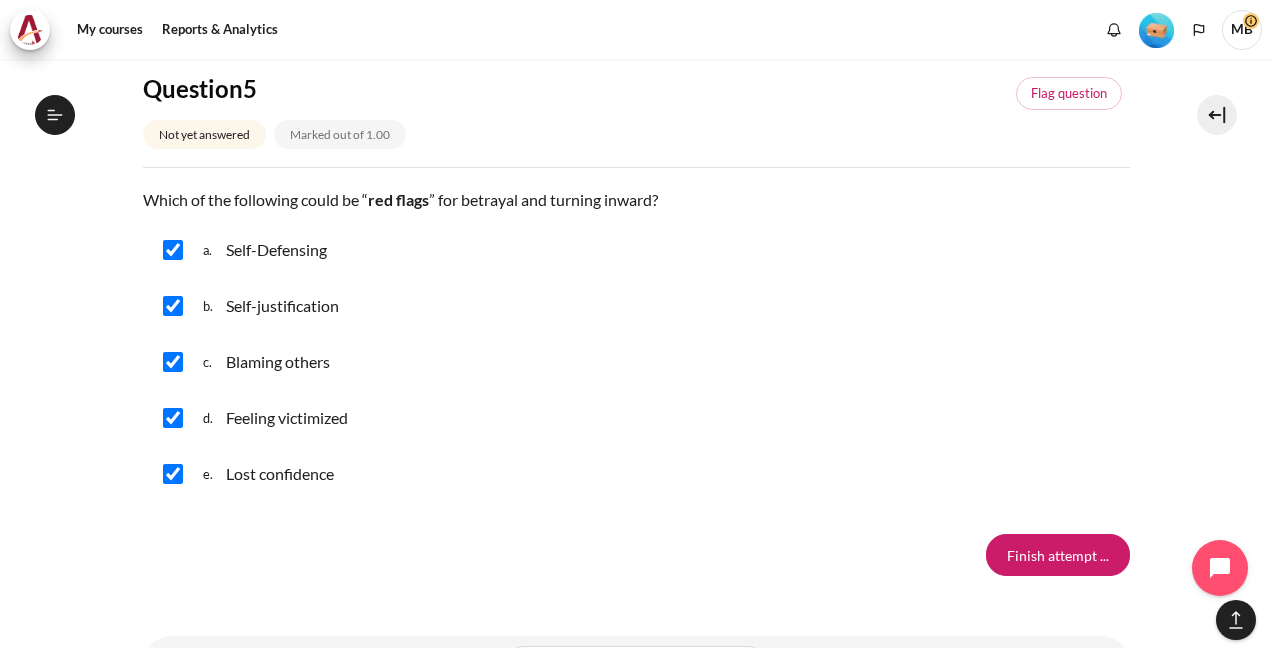 scroll, scrollTop: 1989, scrollLeft: 0, axis: vertical 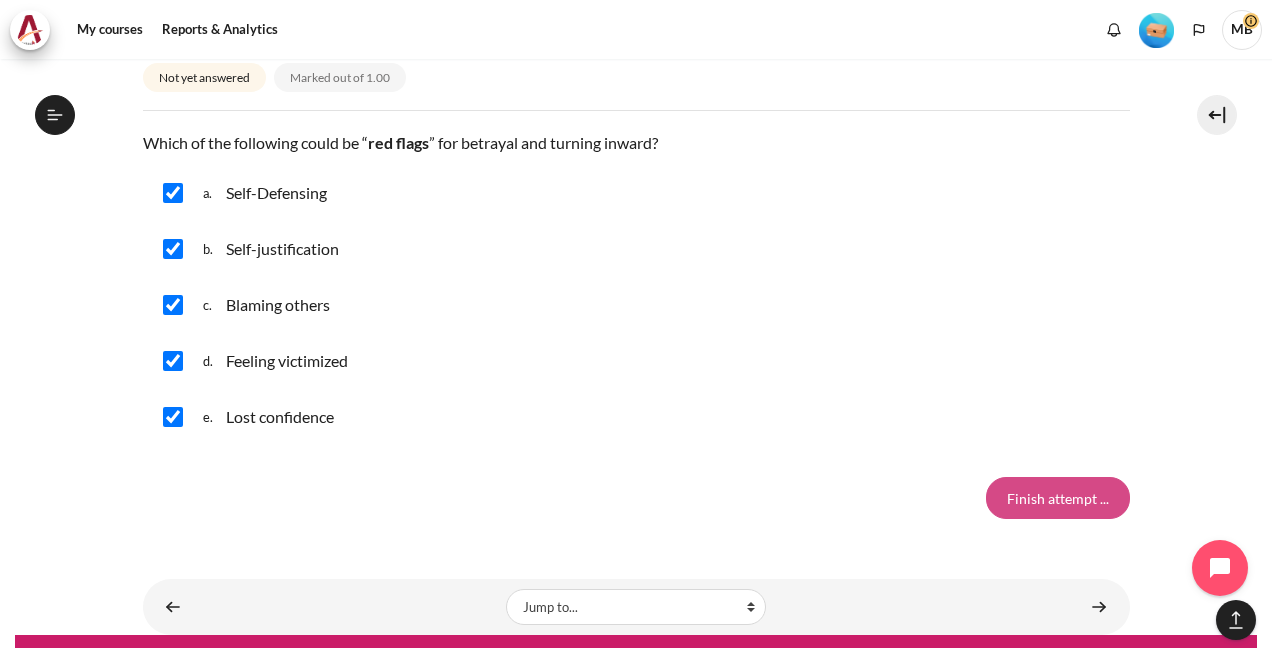 click on "Finish attempt ..." at bounding box center (1058, 498) 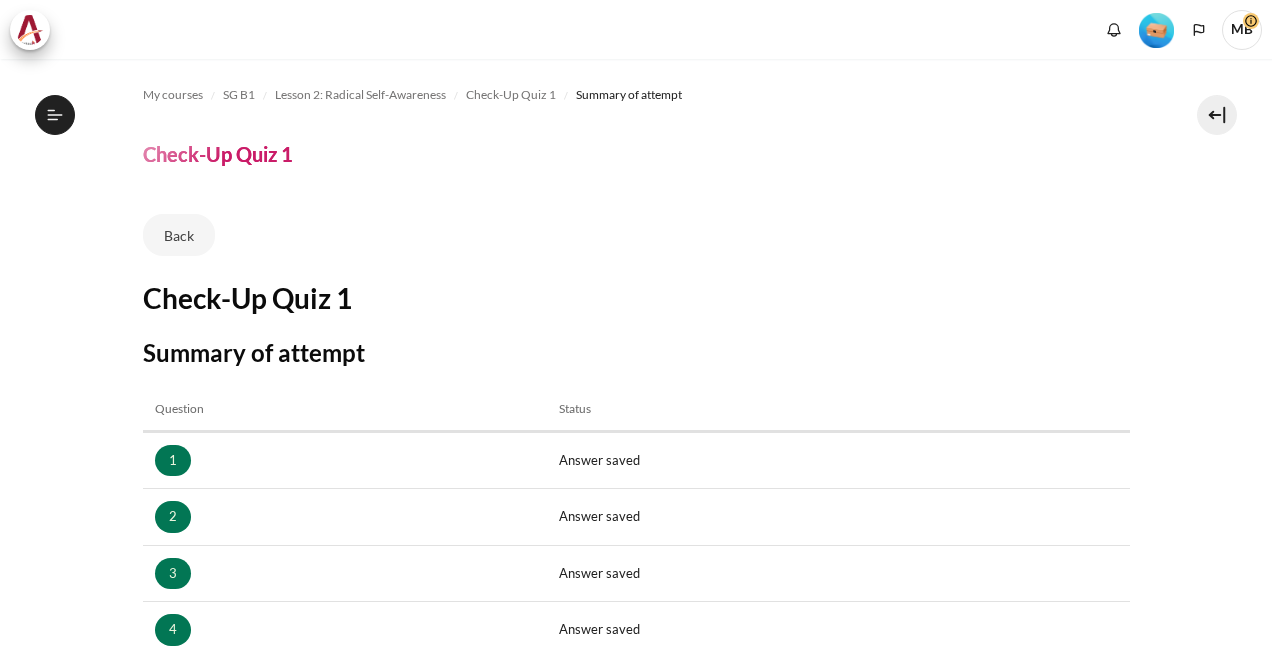 scroll, scrollTop: 0, scrollLeft: 0, axis: both 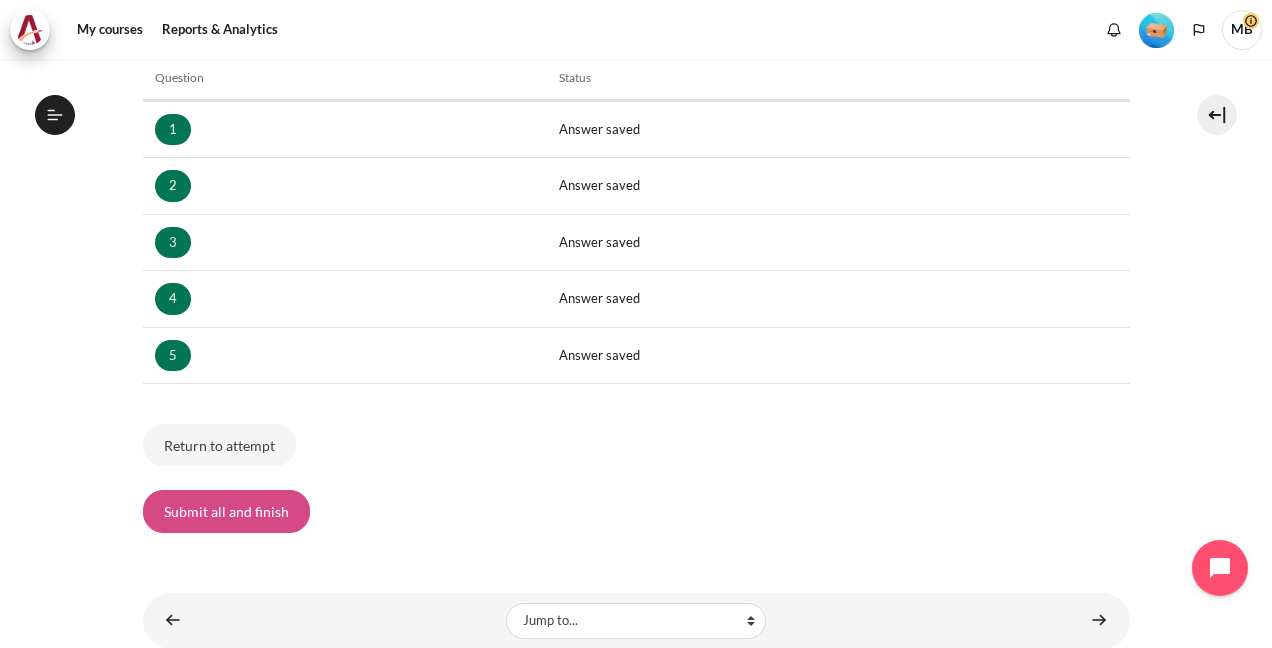click on "Submit all and finish" at bounding box center (226, 511) 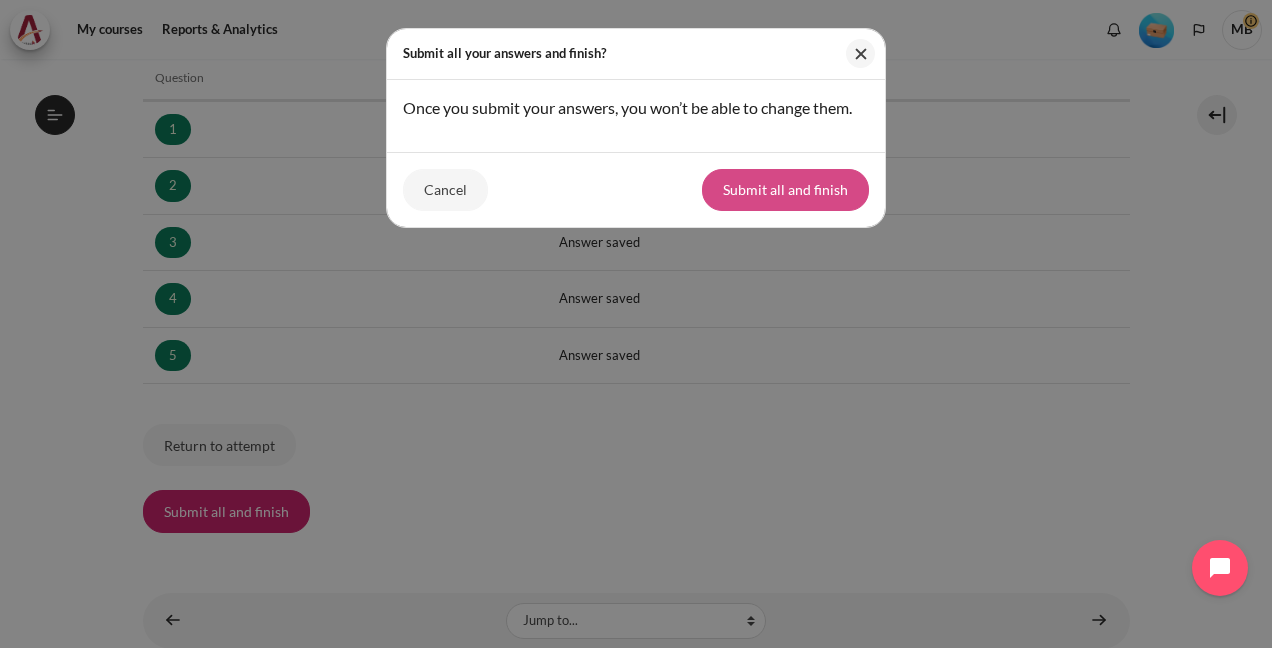 click on "Submit all and finish" at bounding box center (785, 190) 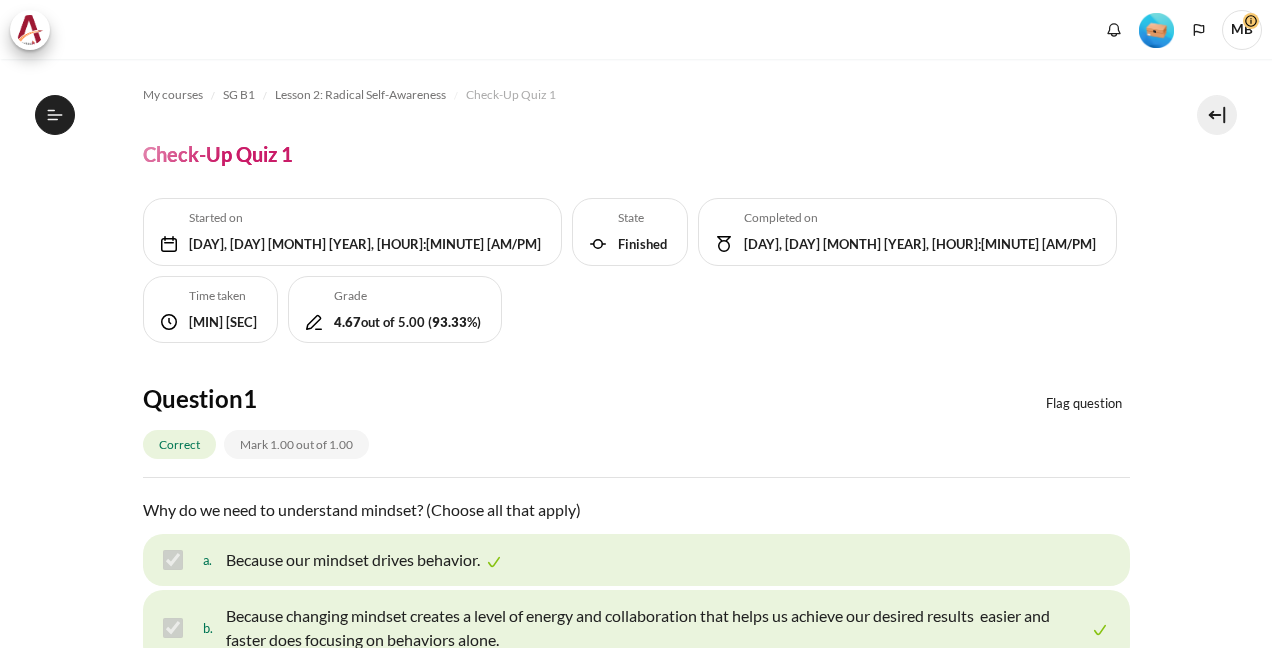 scroll, scrollTop: 0, scrollLeft: 0, axis: both 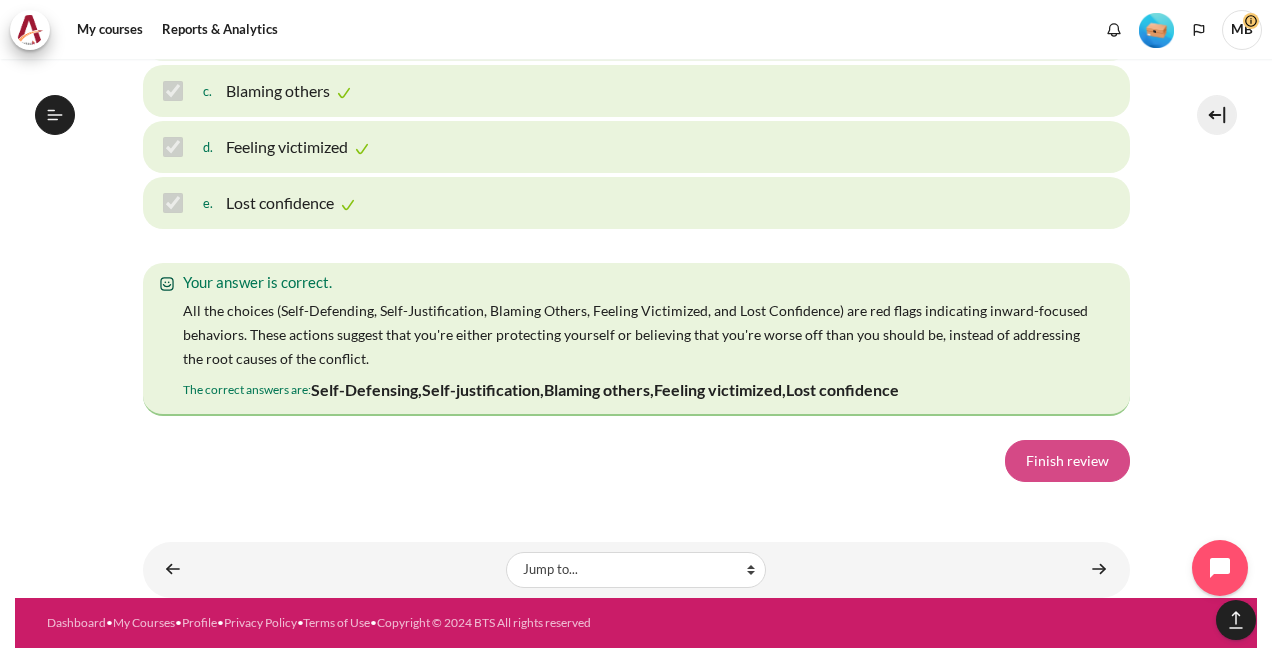 click on "Finish review" at bounding box center [1067, 461] 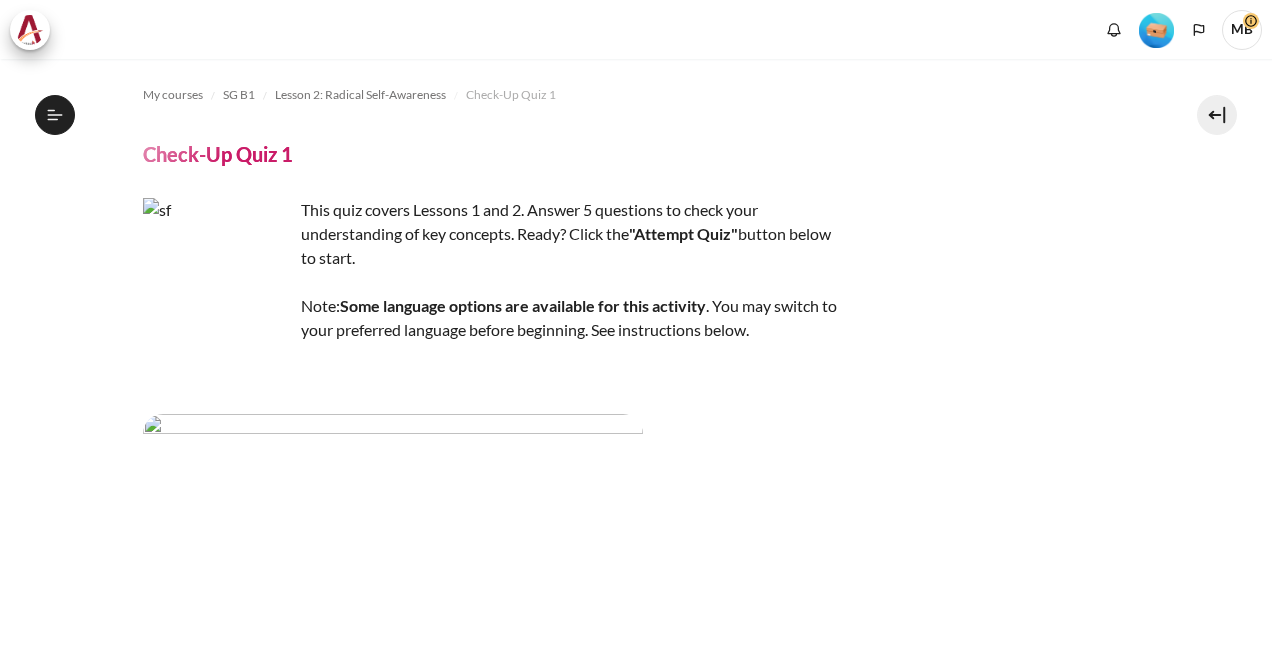 scroll, scrollTop: 0, scrollLeft: 0, axis: both 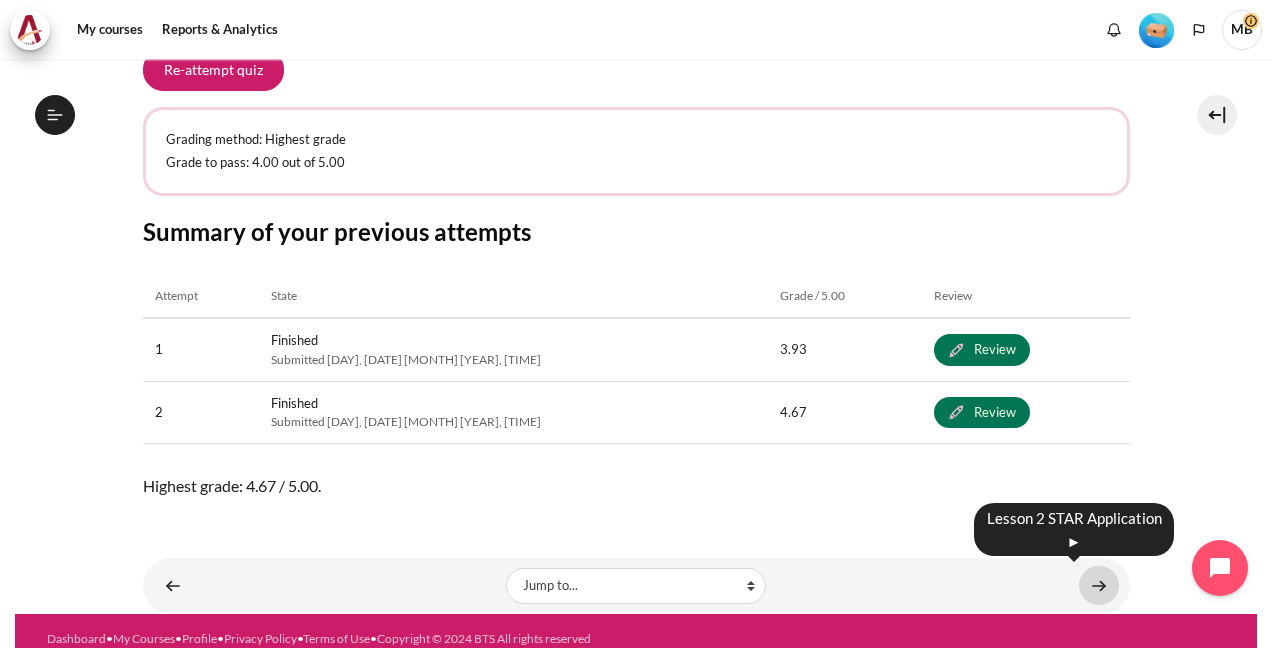 click at bounding box center (1099, 585) 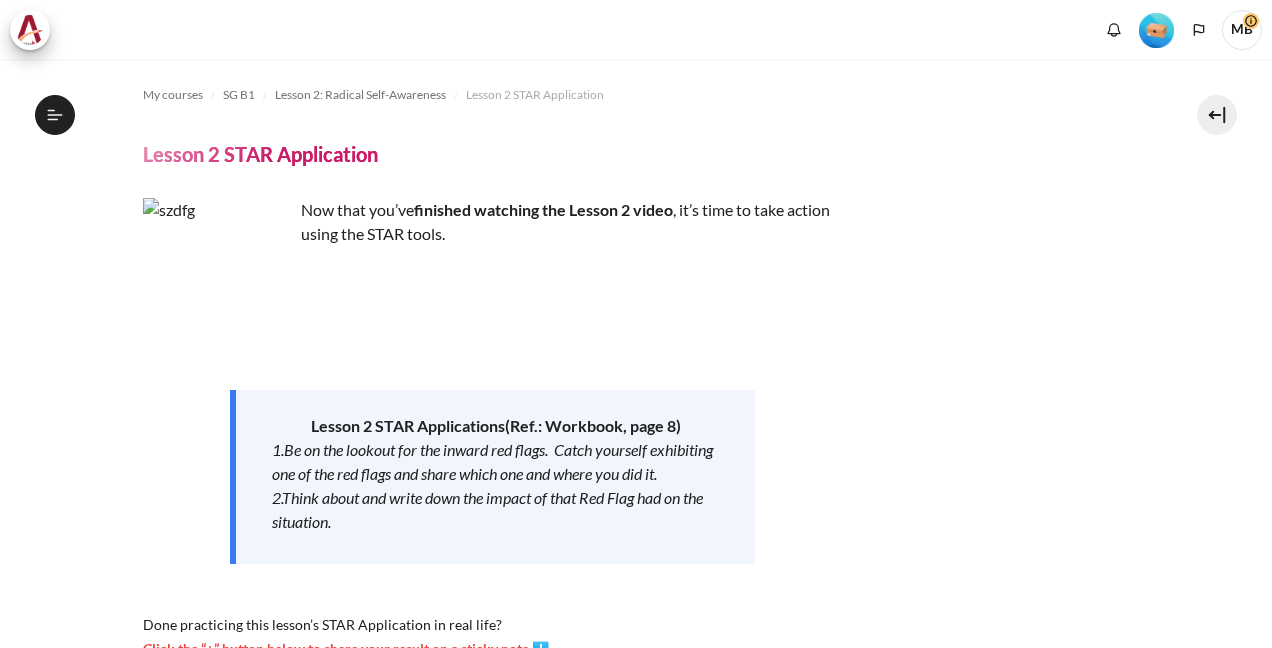 scroll, scrollTop: 0, scrollLeft: 0, axis: both 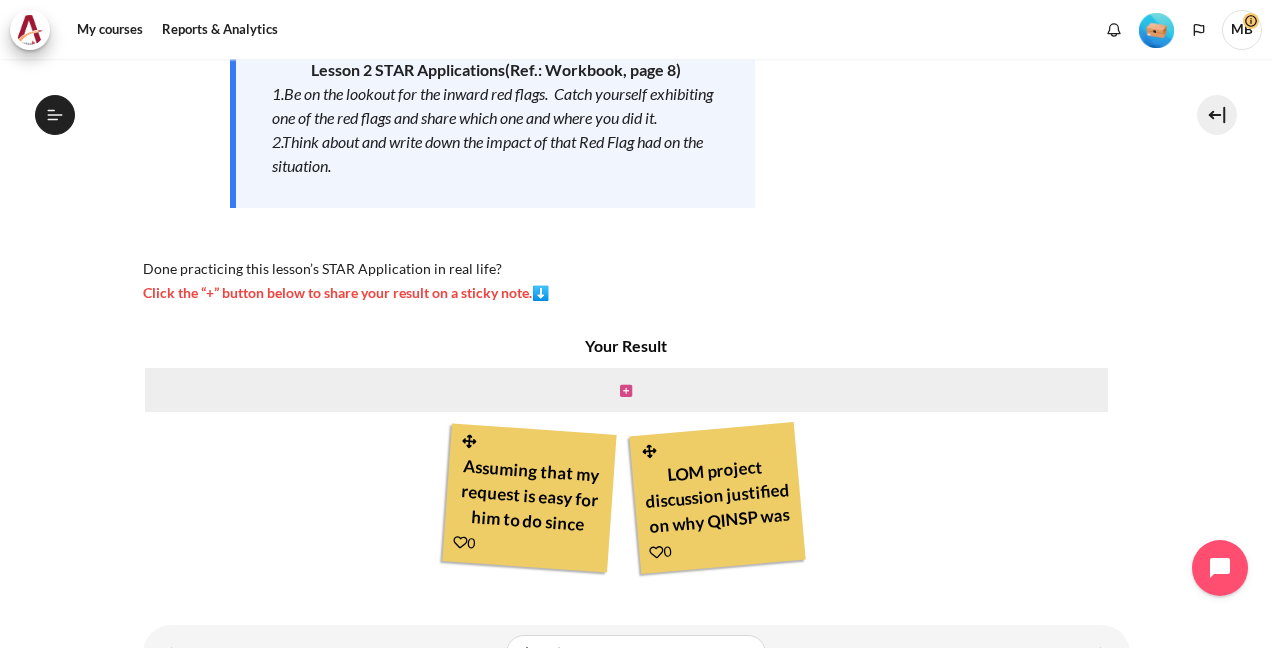 click at bounding box center (626, 391) 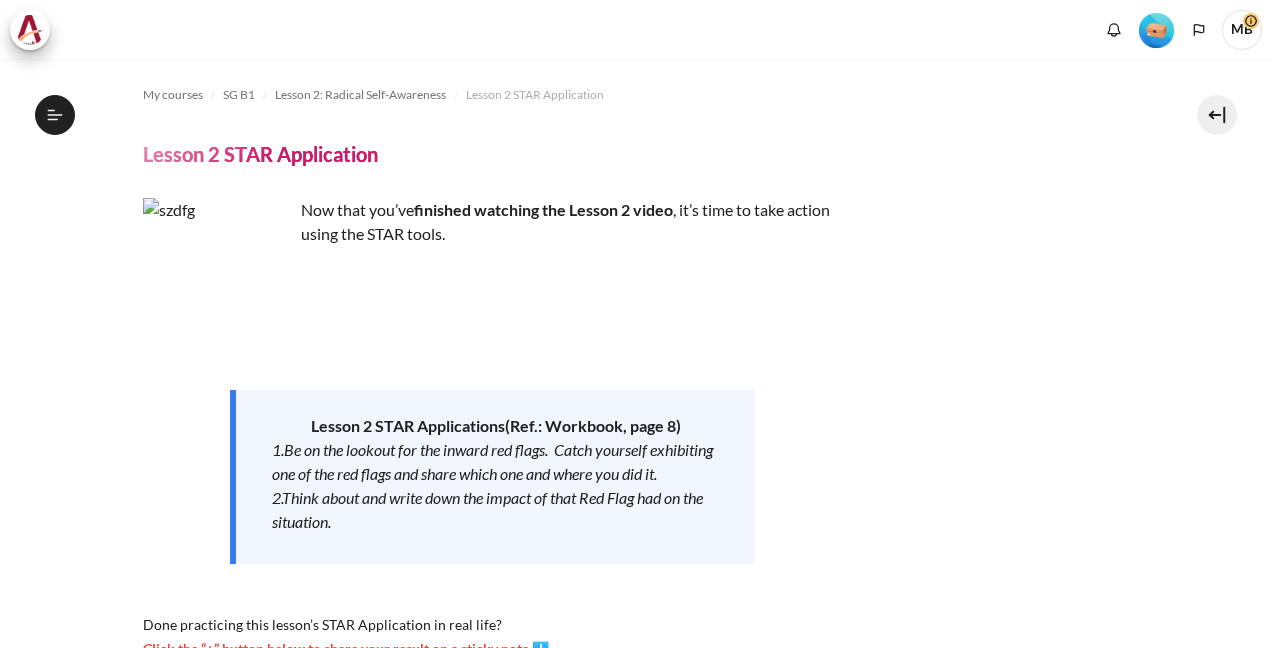 scroll, scrollTop: 0, scrollLeft: 0, axis: both 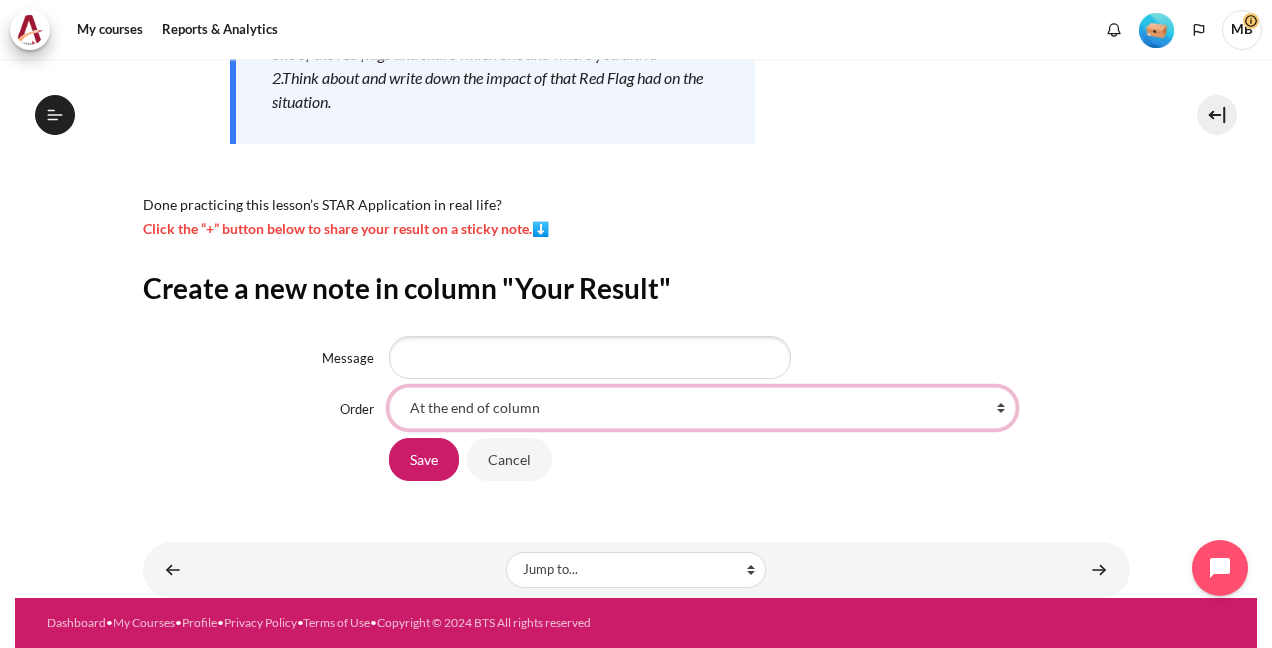 click on "At the end of column
First place in column
After 'Assuming that my request is easy for him to do since he's got experience and expertise'
After 'LOM project discussion justified on why QINSP was less desired.'" at bounding box center (702, 408) 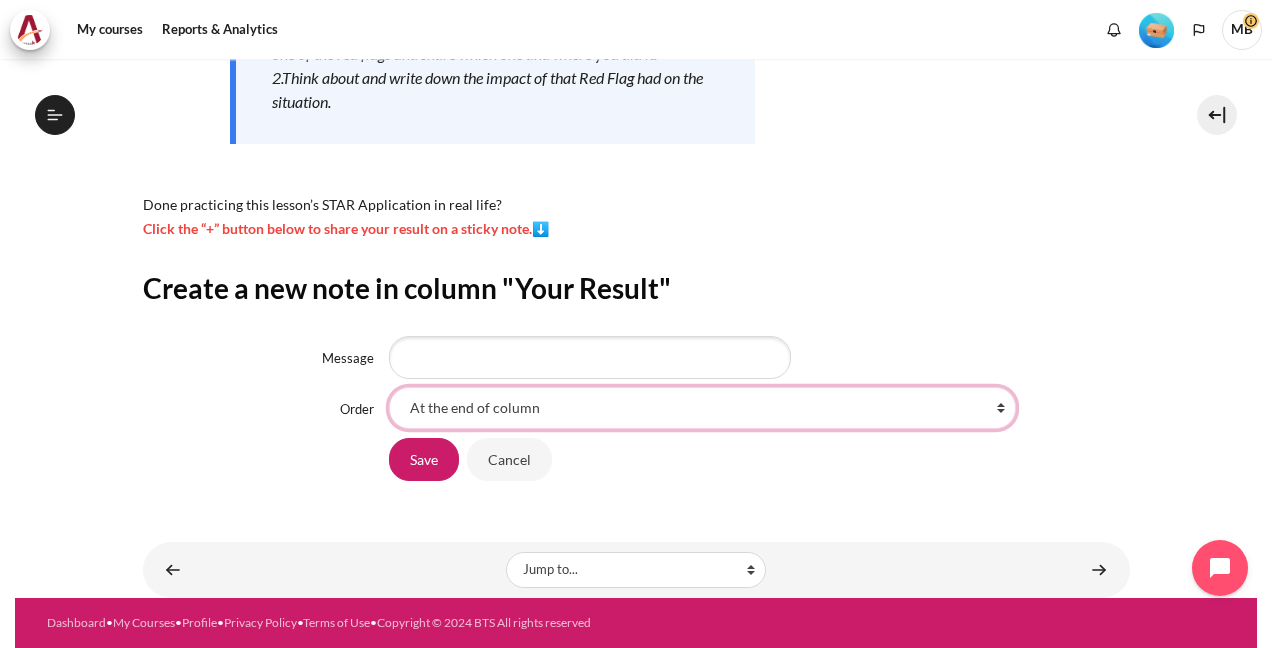 select on "2" 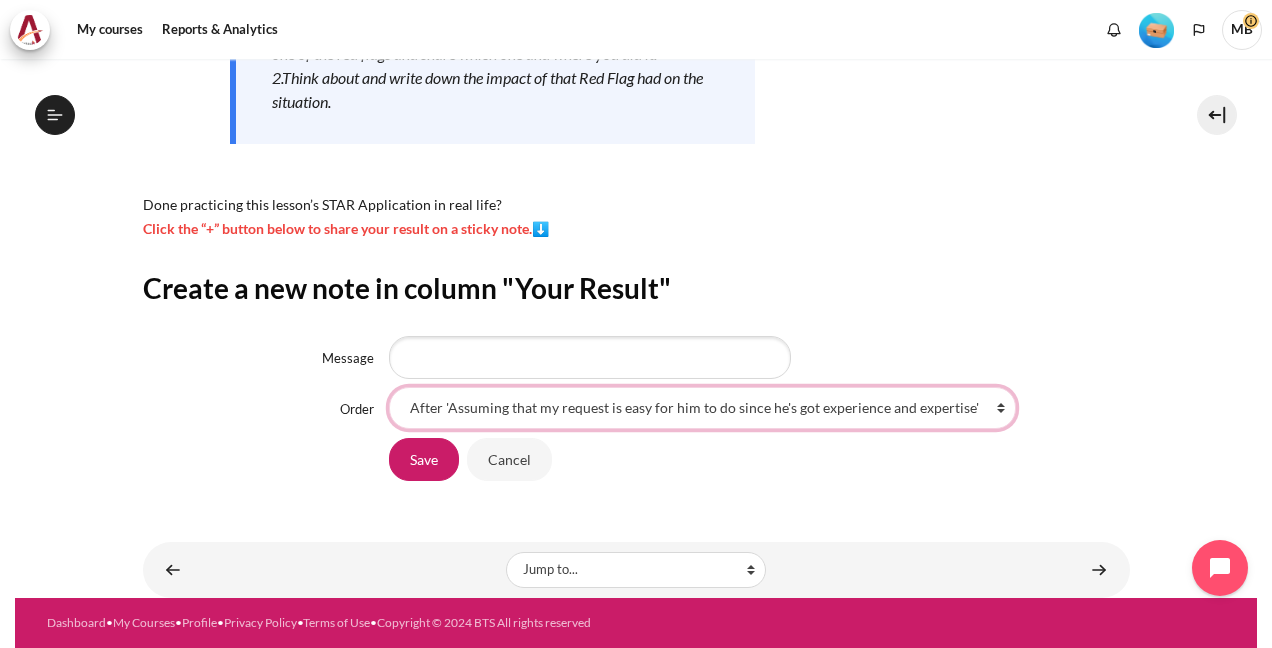 click on "At the end of column
First place in column
After 'Assuming that my request is easy for him to do since he's got experience and expertise'
After 'LOM project discussion justified on why QINSP was less desired.'" at bounding box center (702, 408) 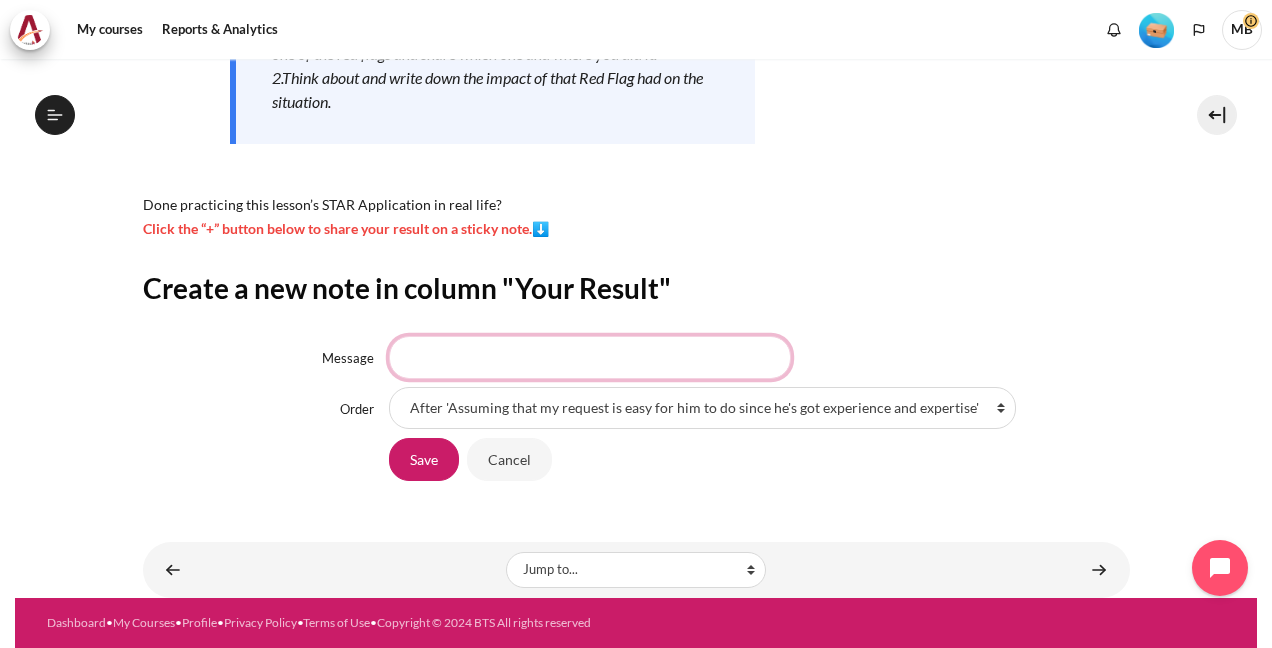 click on "Message" at bounding box center (590, 357) 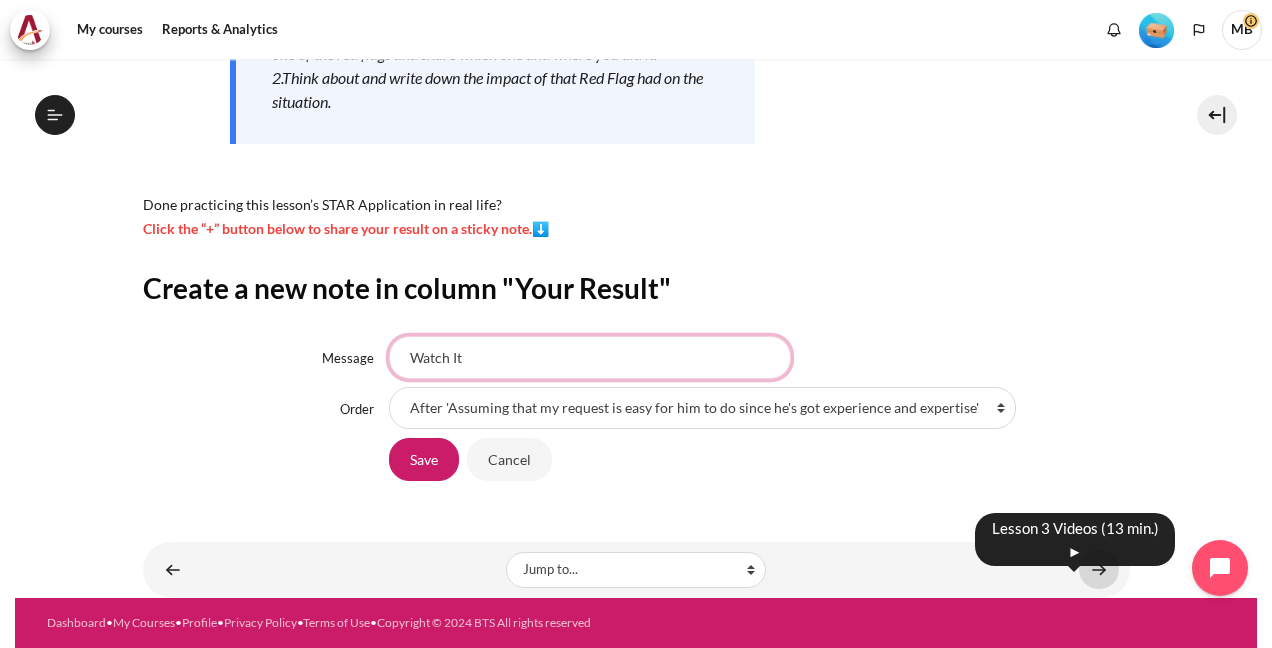 type on "Watch It" 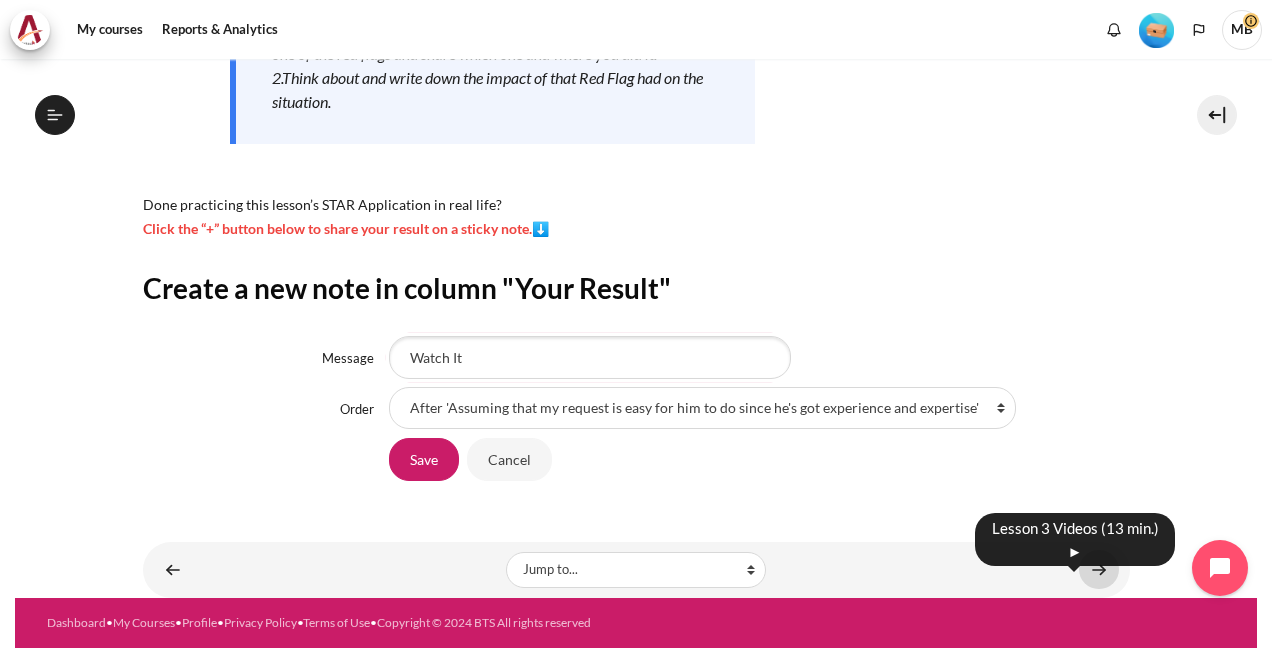 click at bounding box center [1099, 569] 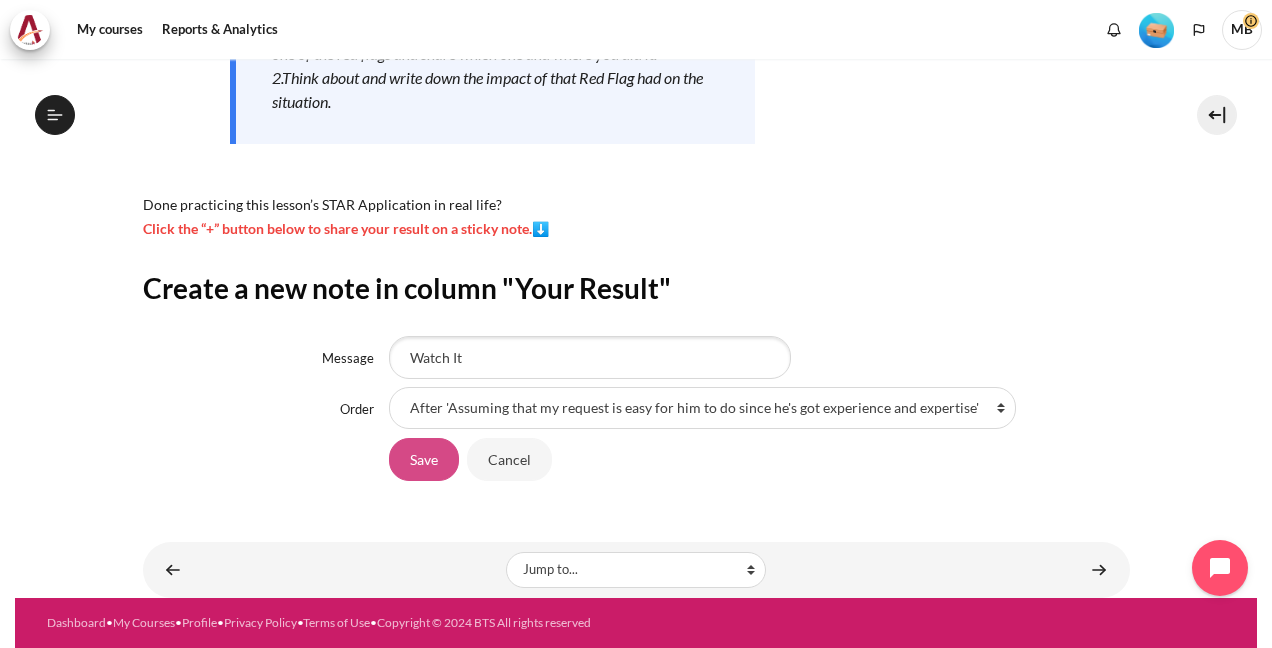 click on "Save" at bounding box center (424, 459) 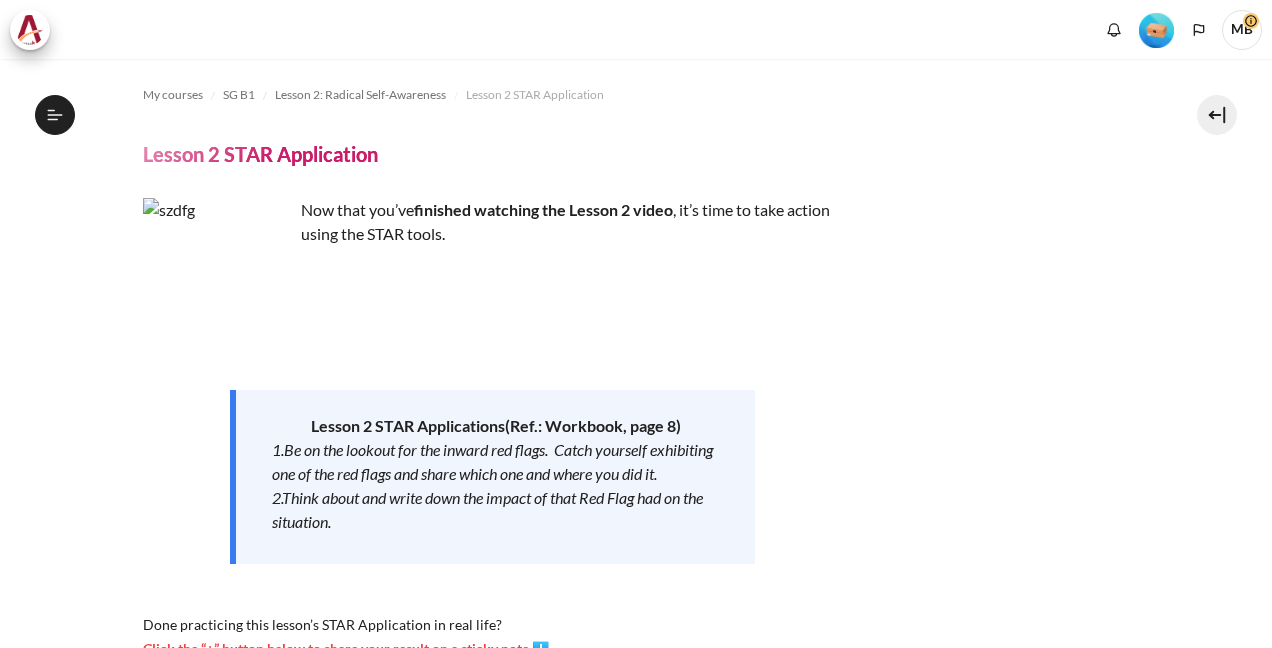 scroll, scrollTop: 0, scrollLeft: 0, axis: both 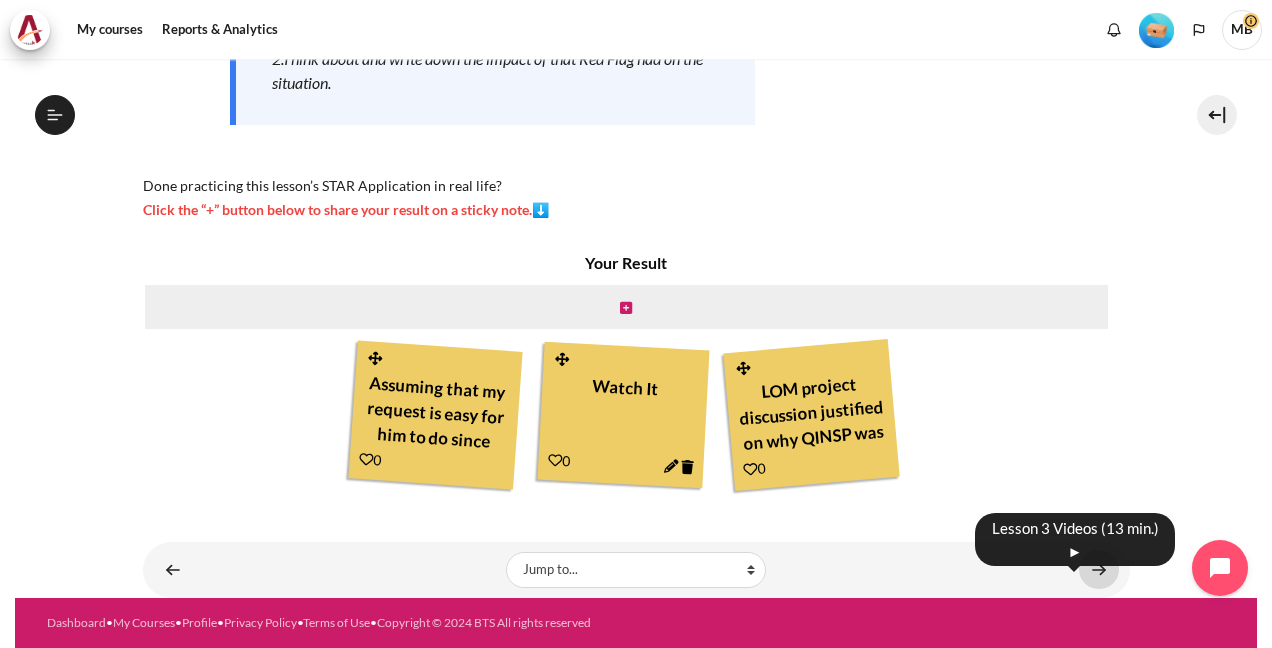 click at bounding box center [1099, 569] 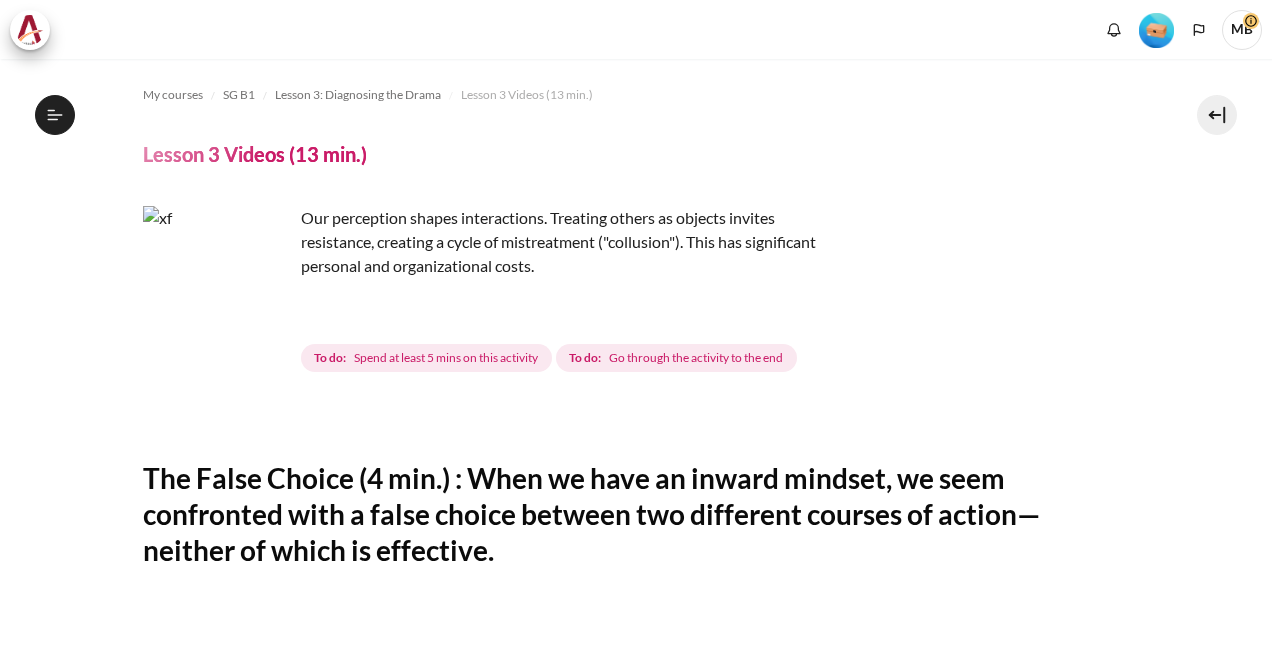 scroll, scrollTop: 0, scrollLeft: 0, axis: both 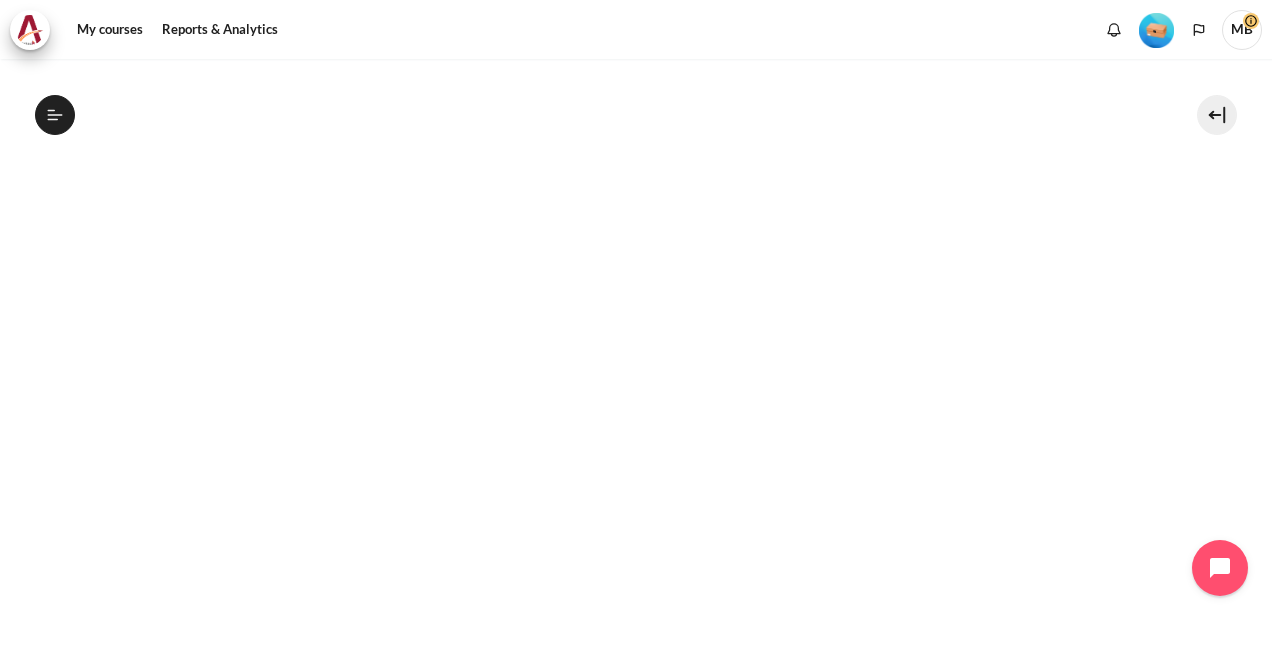 click on "My courses
SG B1
Lesson 3: Diagnosing the Drama
Lesson 3 Videos (13 min.)
Lesson 3 Videos (13 min.)
Completion requirements" at bounding box center [636, 255] 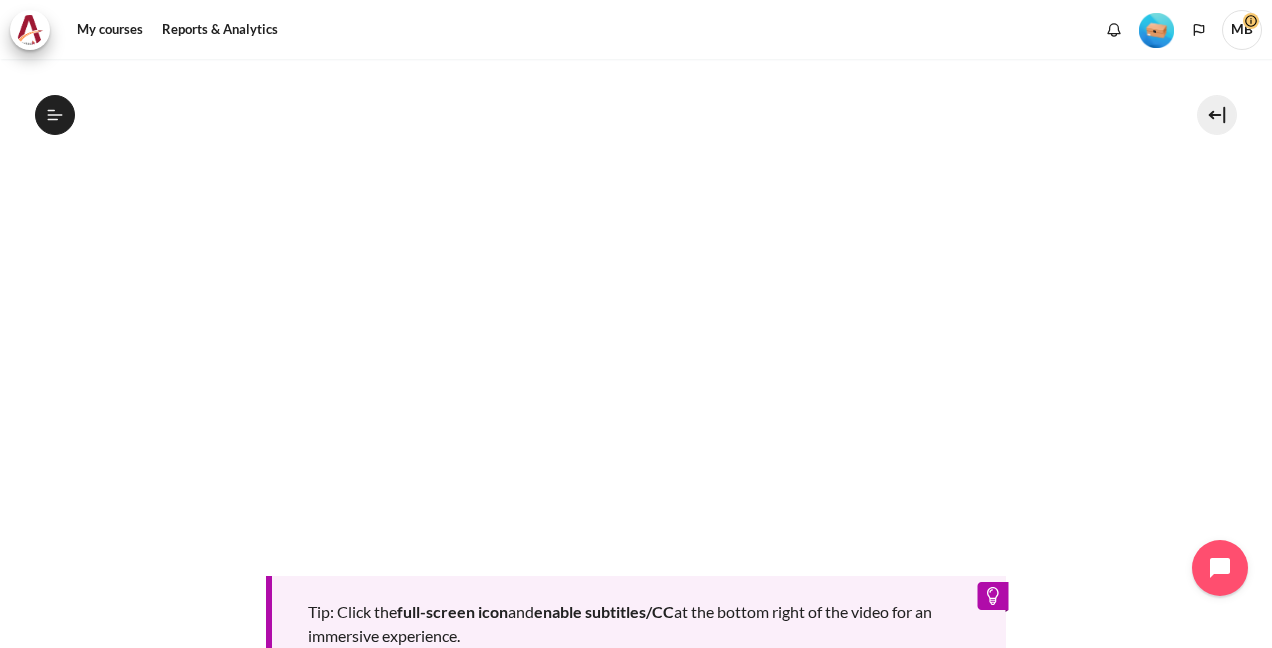 scroll, scrollTop: 628, scrollLeft: 0, axis: vertical 